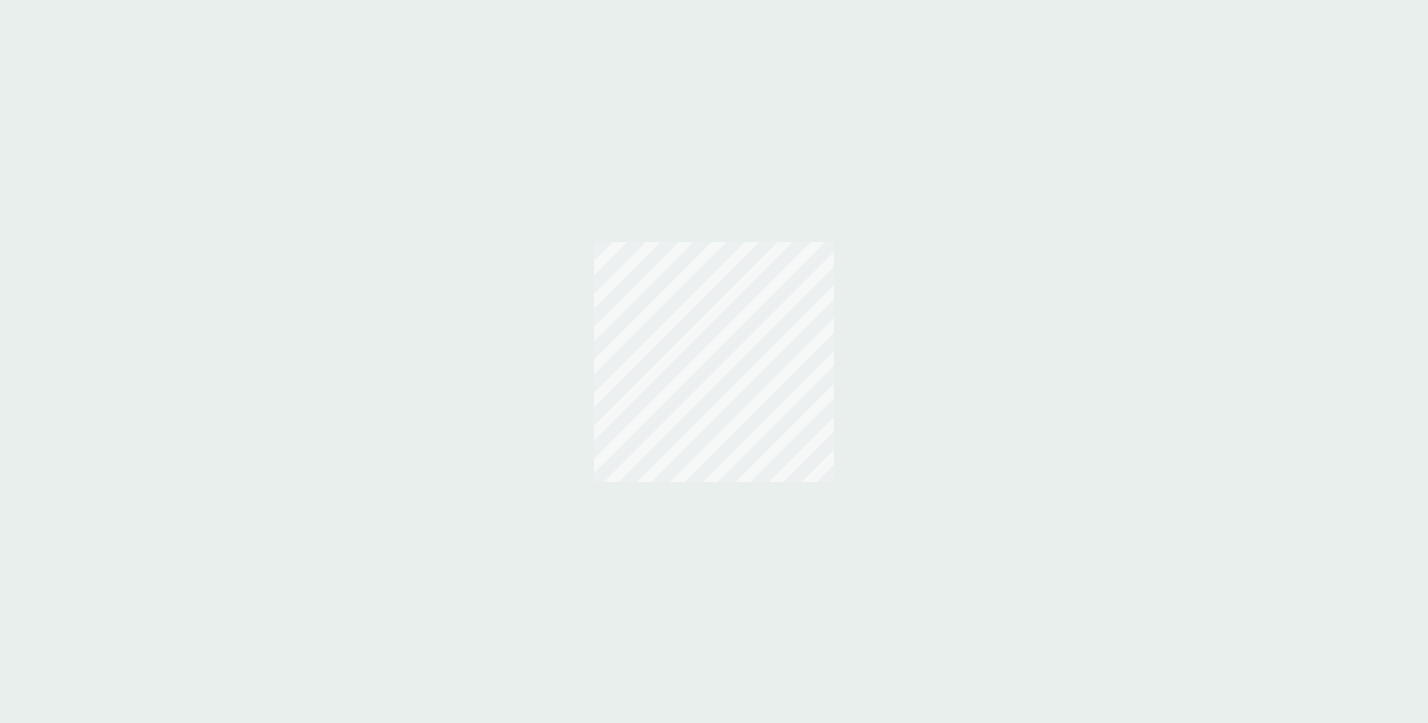 scroll, scrollTop: 0, scrollLeft: 0, axis: both 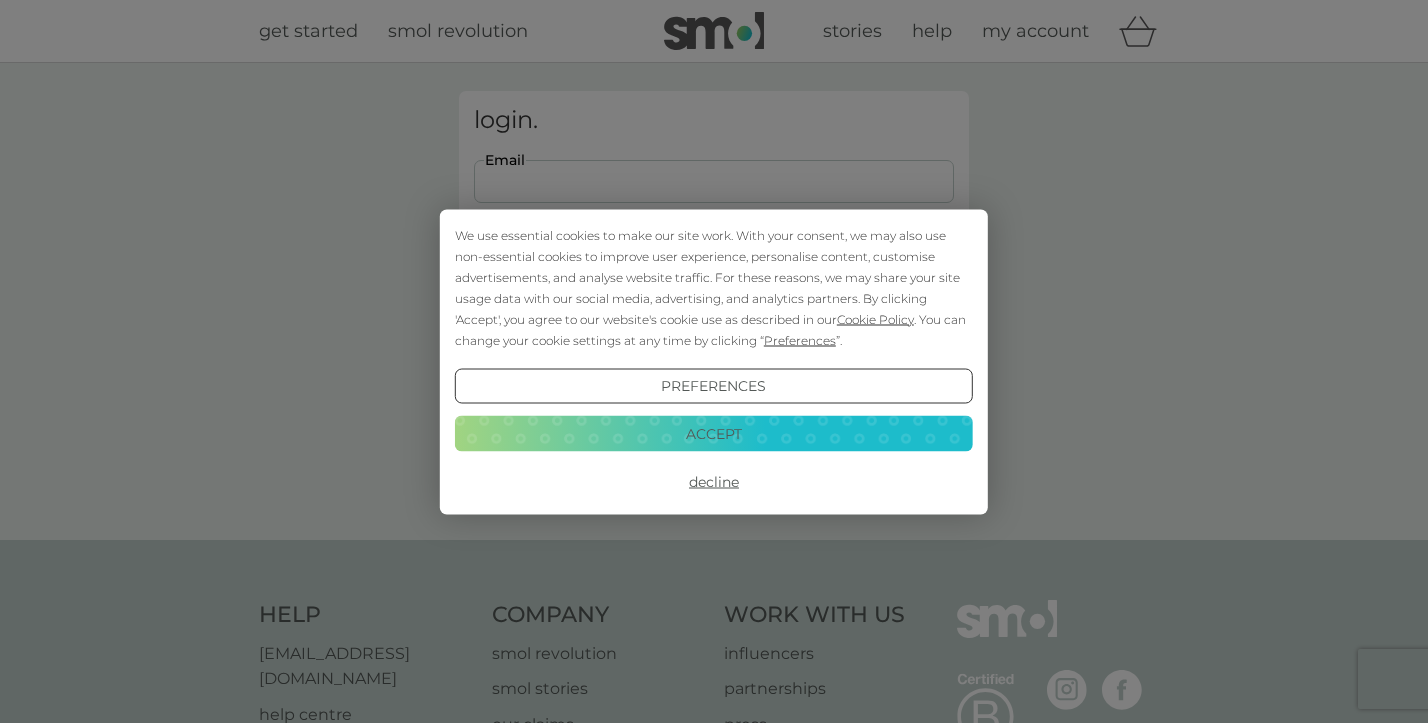 type on "[PERSON_NAME][EMAIL_ADDRESS][PERSON_NAME][DOMAIN_NAME]" 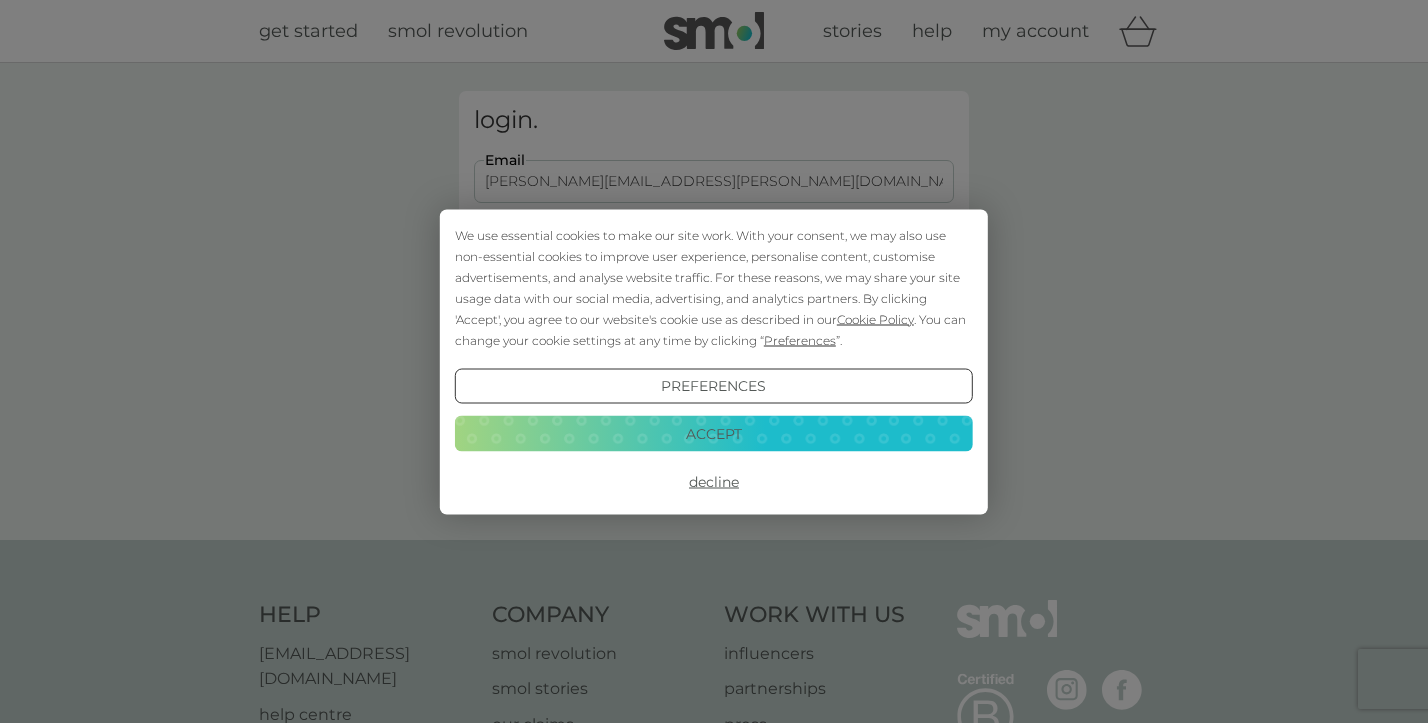 click on "Login" at bounding box center (714, 315) 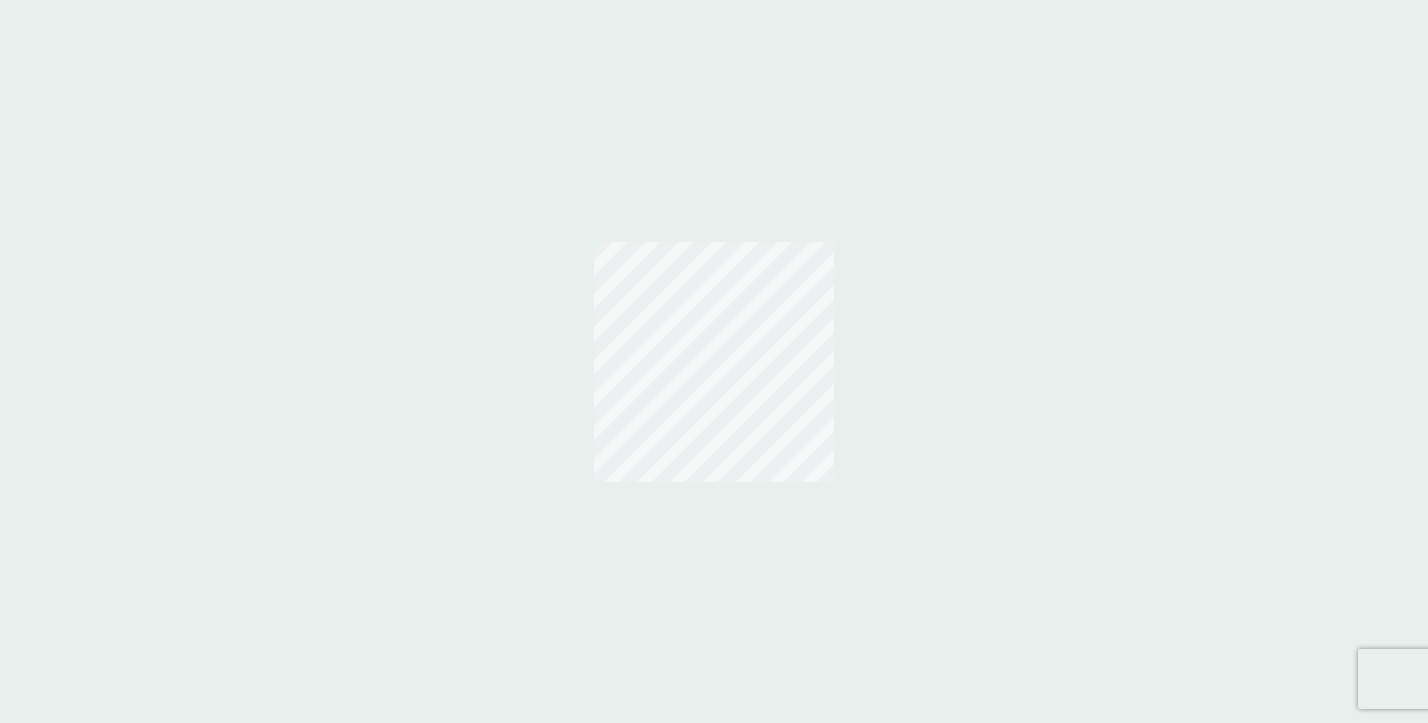 scroll, scrollTop: 0, scrollLeft: 0, axis: both 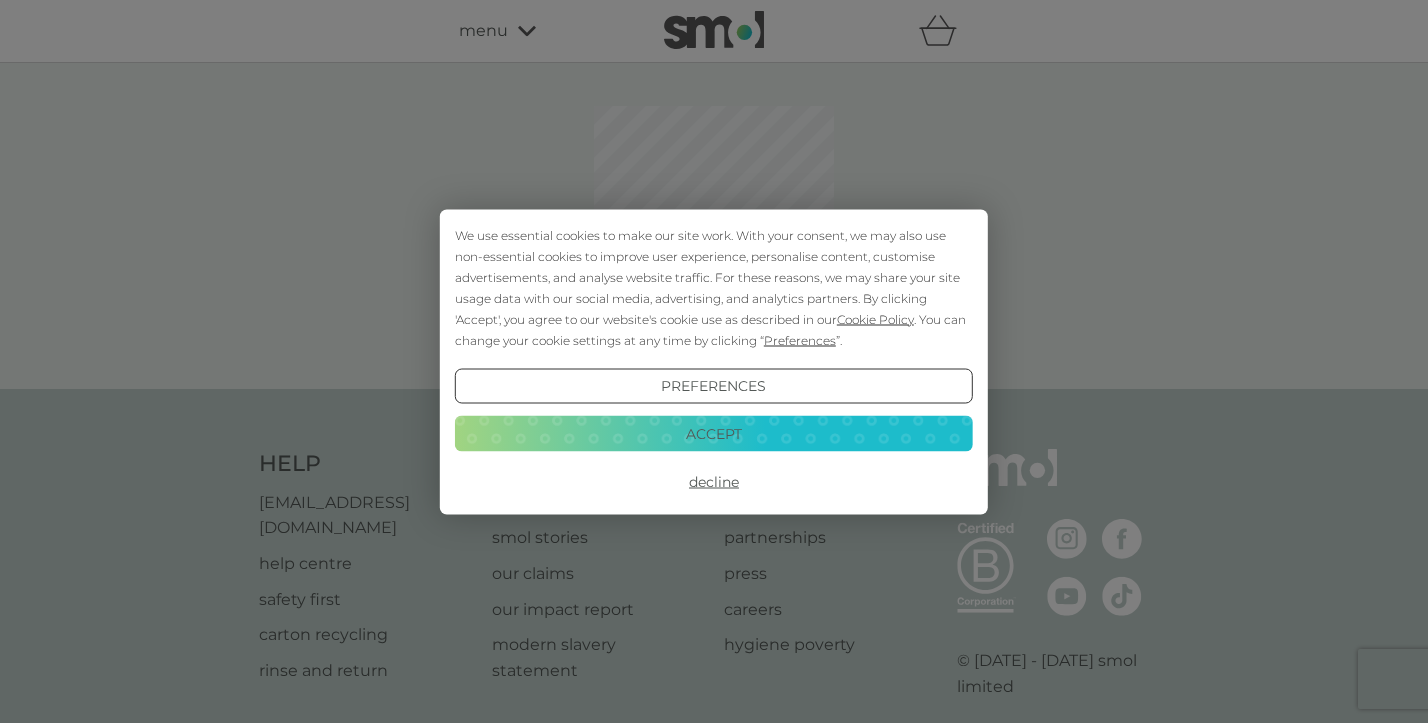 click on "Accept" at bounding box center (714, 434) 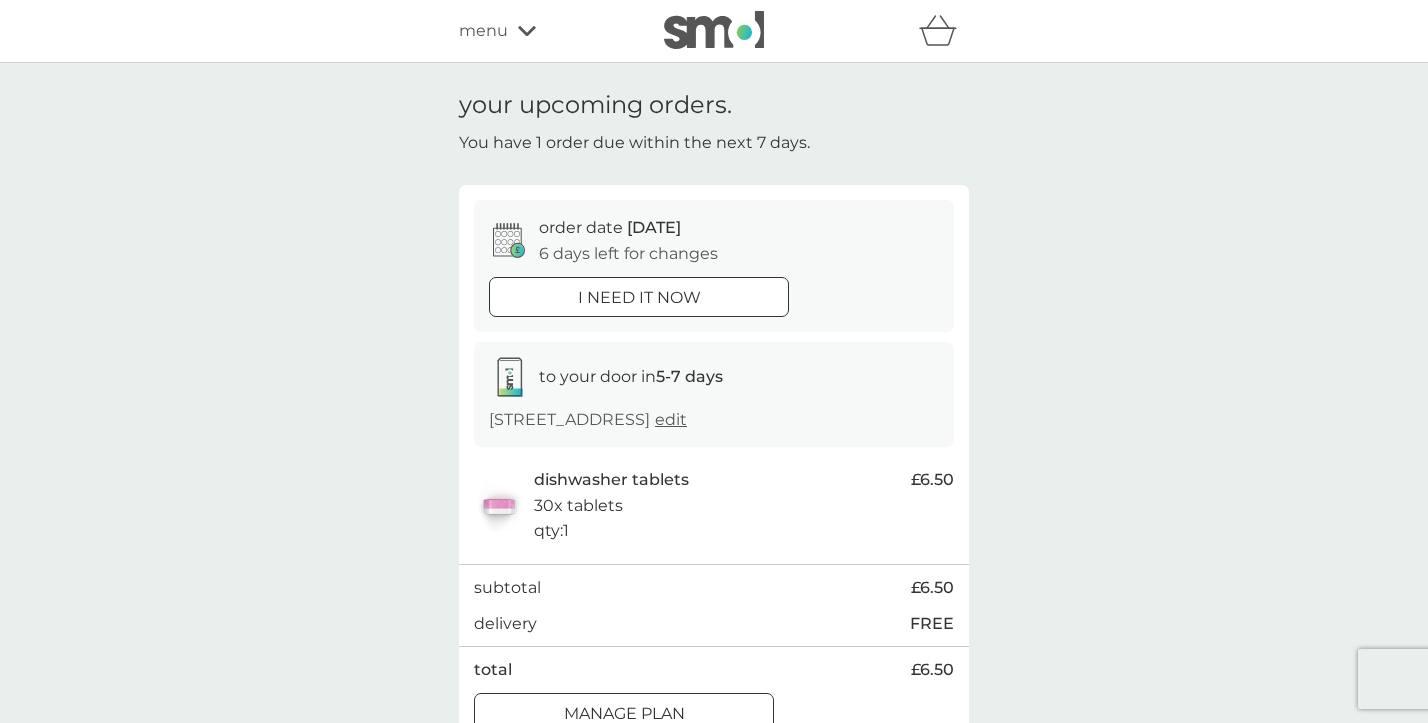 scroll, scrollTop: 0, scrollLeft: 0, axis: both 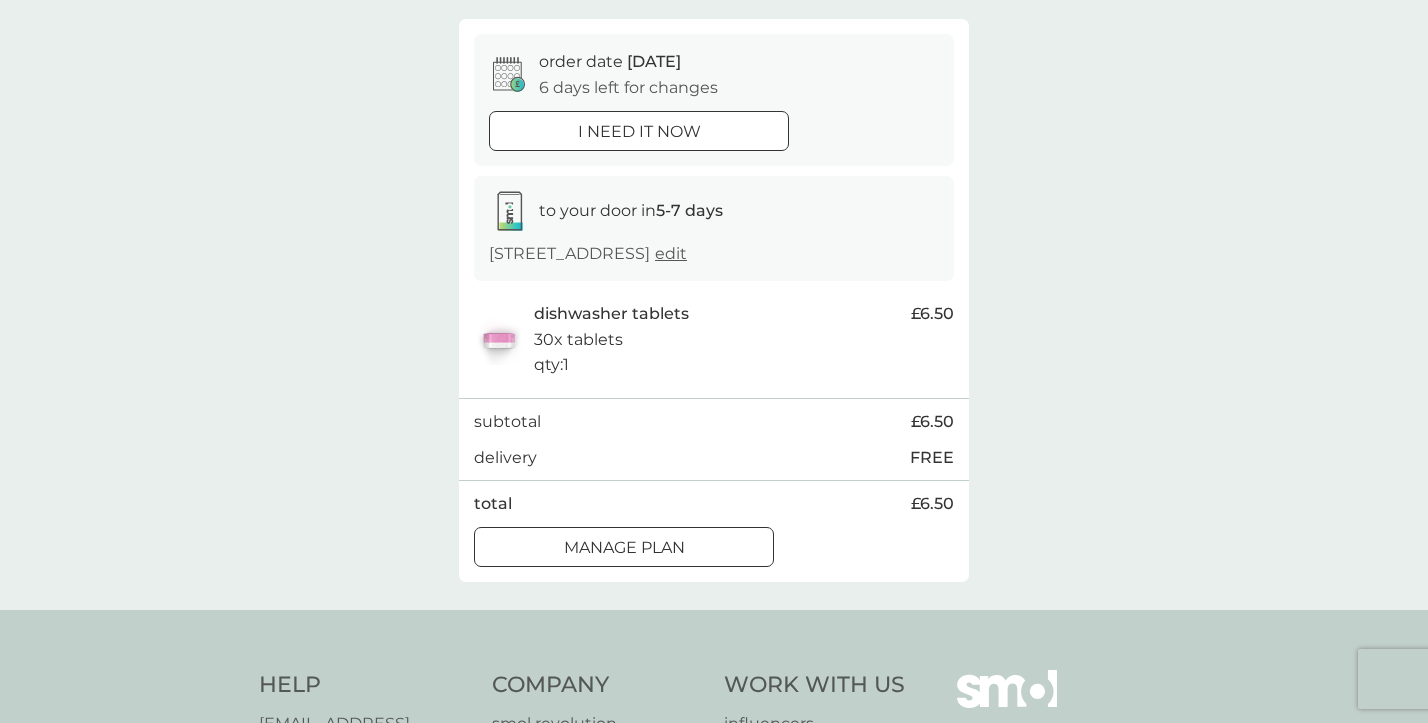 click on "Manage plan" at bounding box center [624, 548] 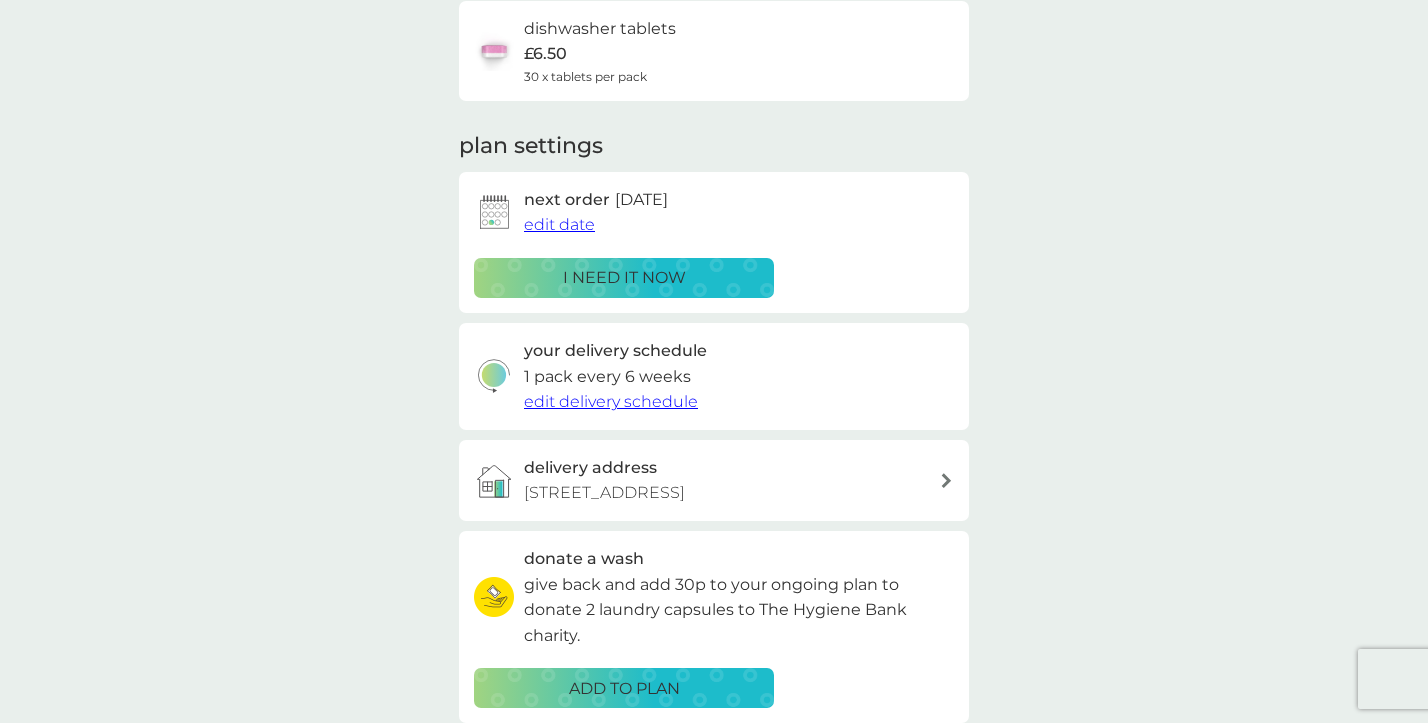 scroll, scrollTop: 0, scrollLeft: 0, axis: both 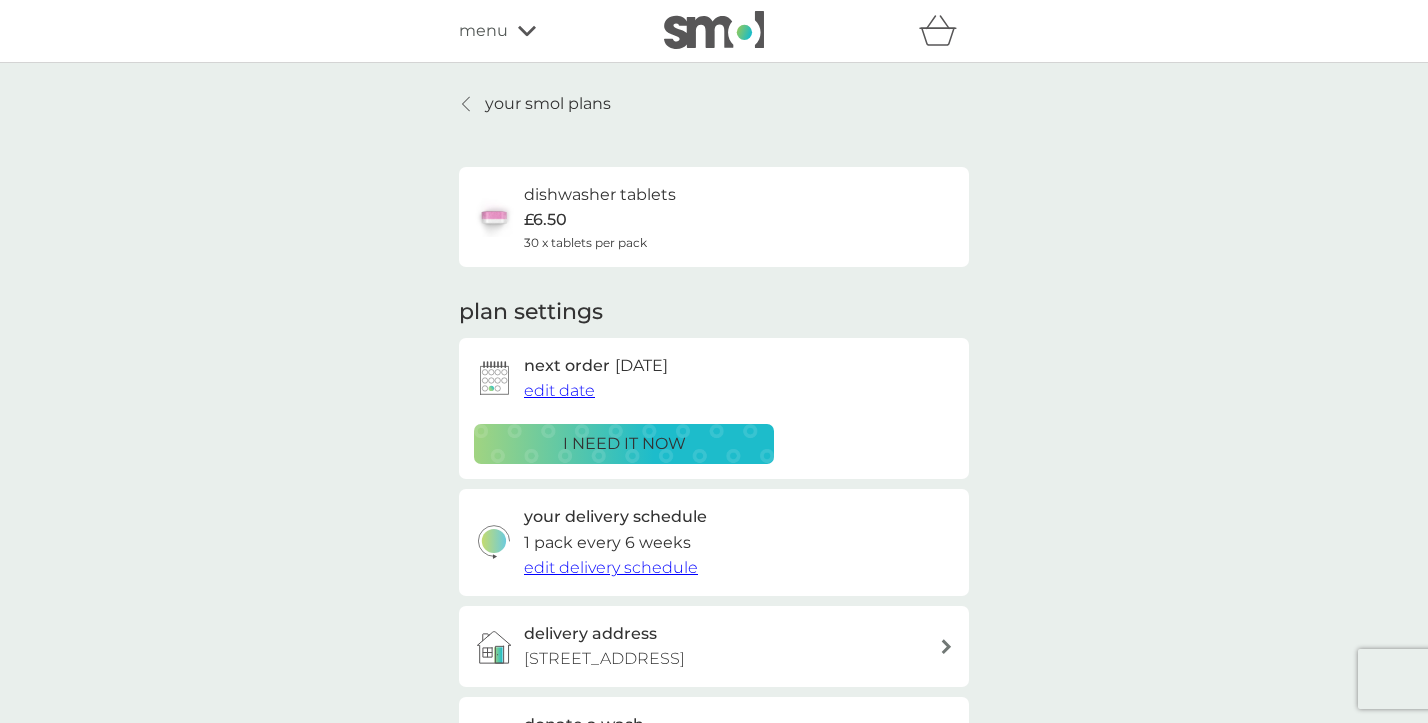 click on "edit delivery schedule" at bounding box center [611, 567] 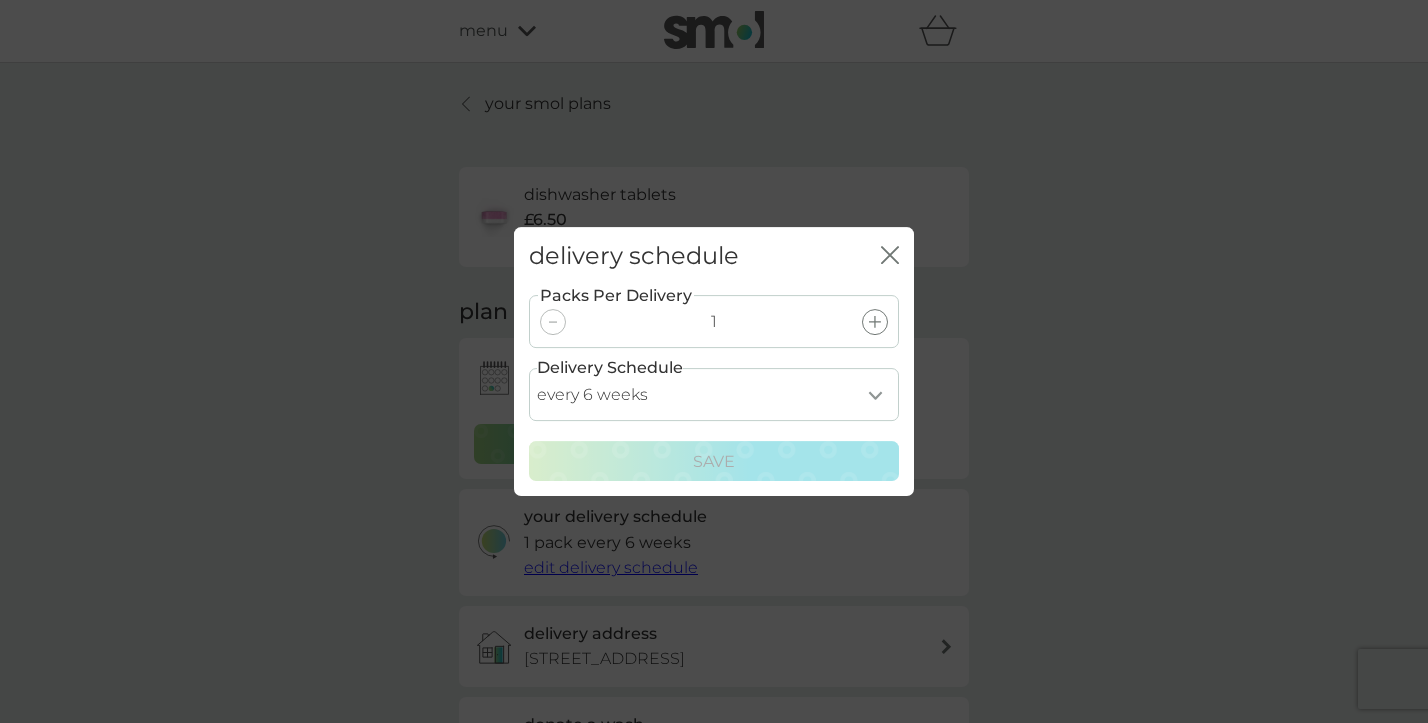 select on "98" 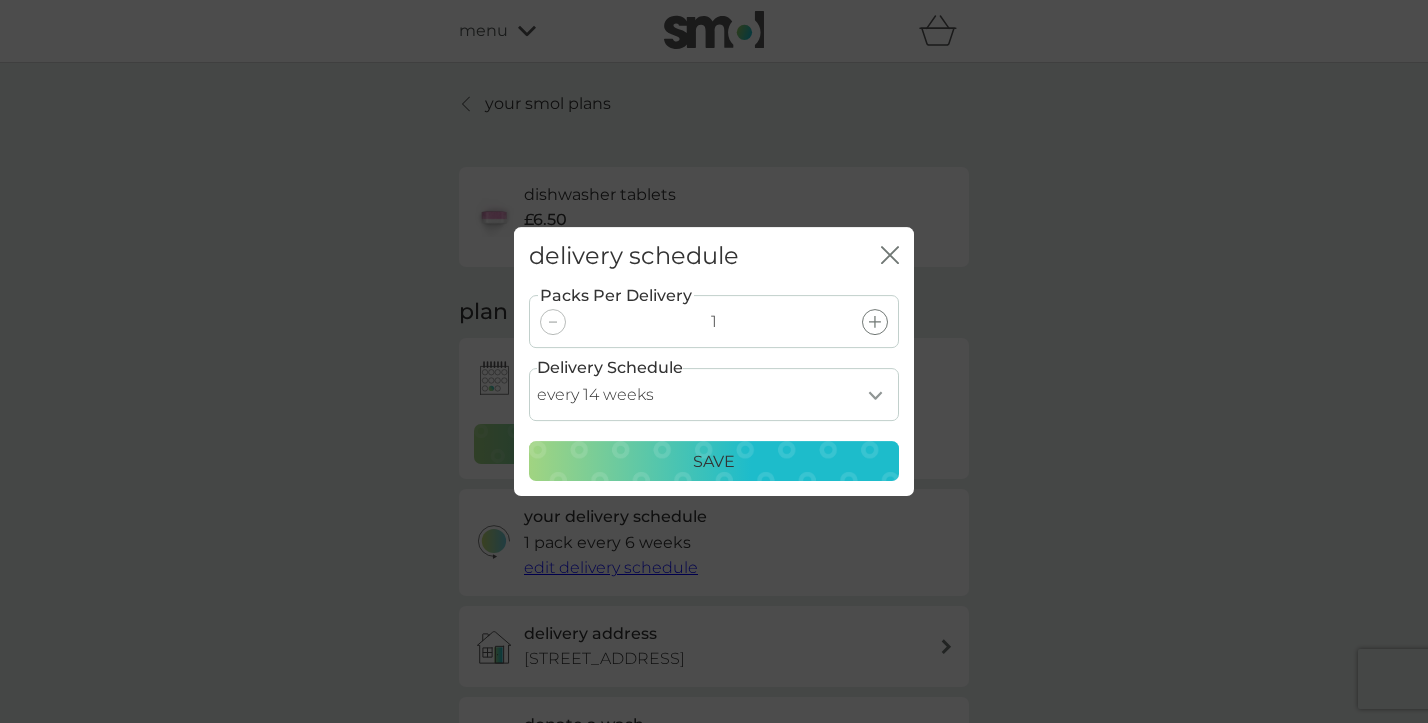 click on "Save" at bounding box center [714, 462] 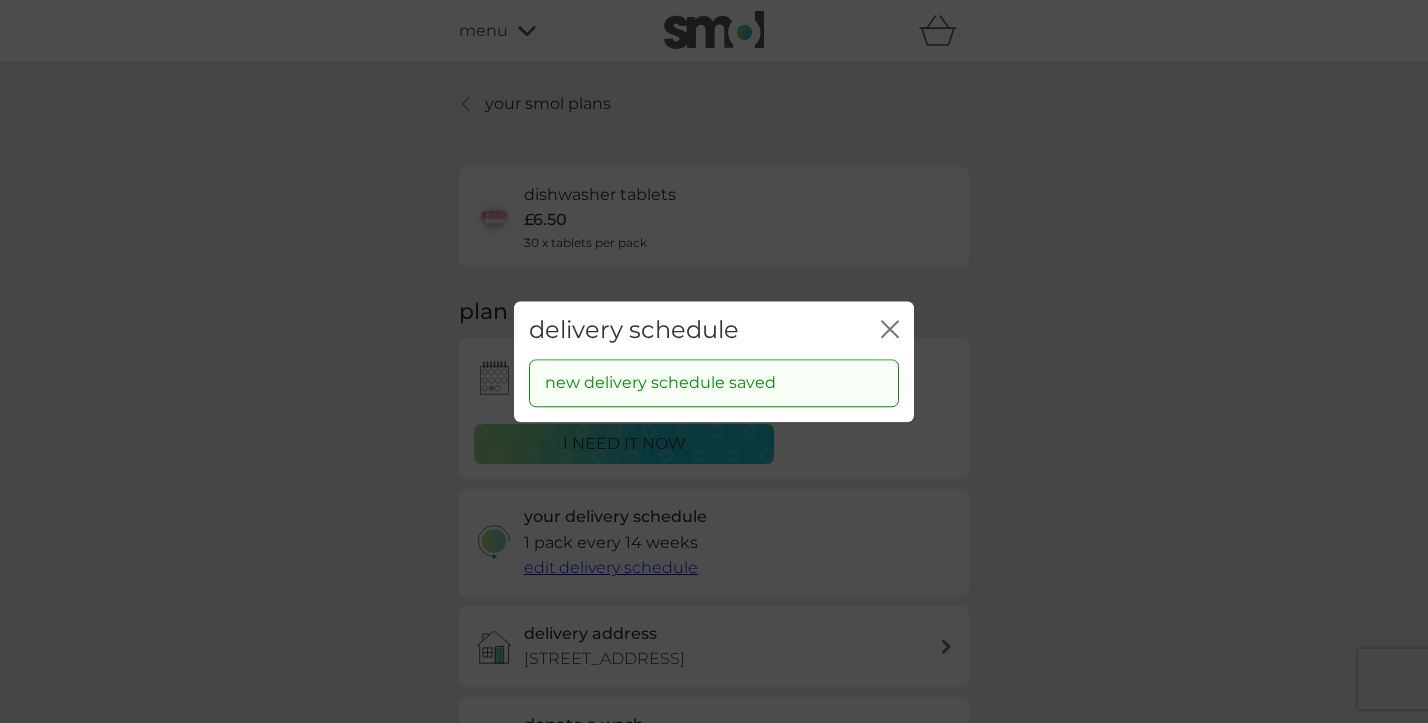 scroll, scrollTop: 4, scrollLeft: 0, axis: vertical 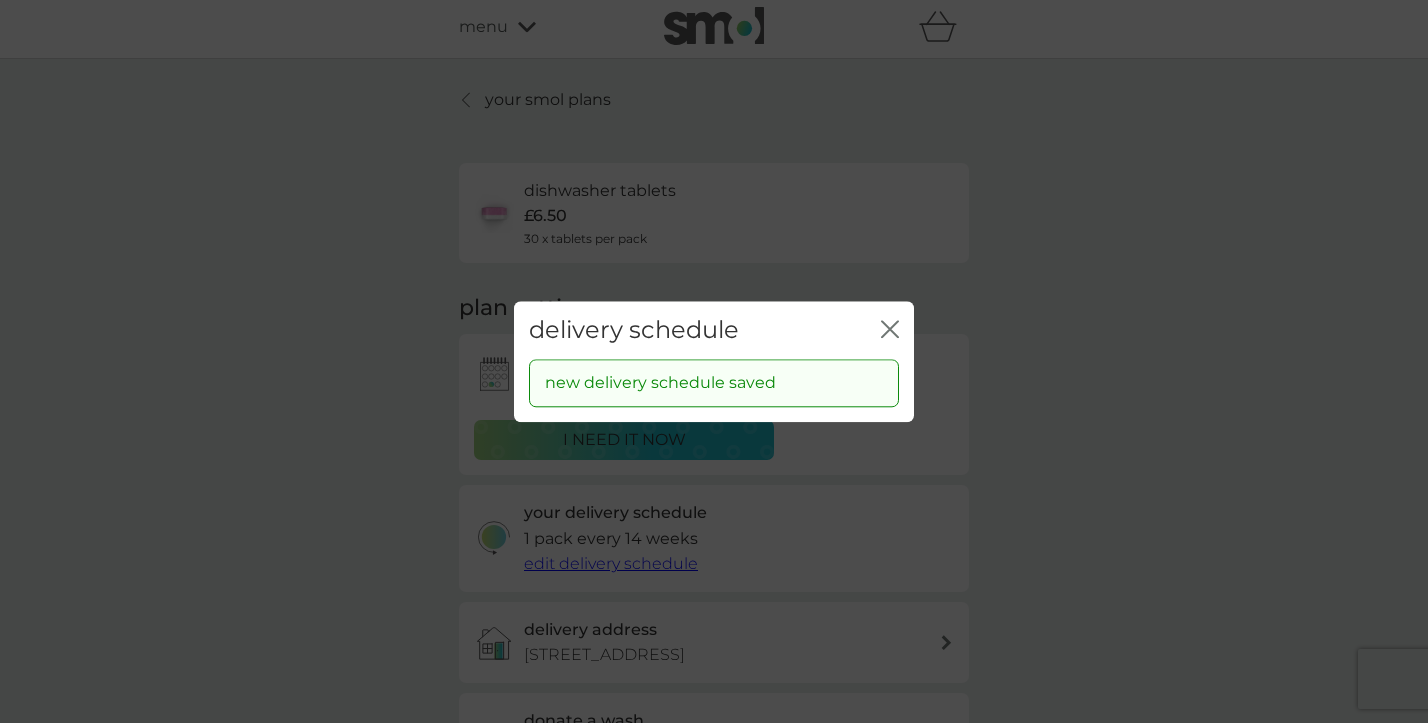click 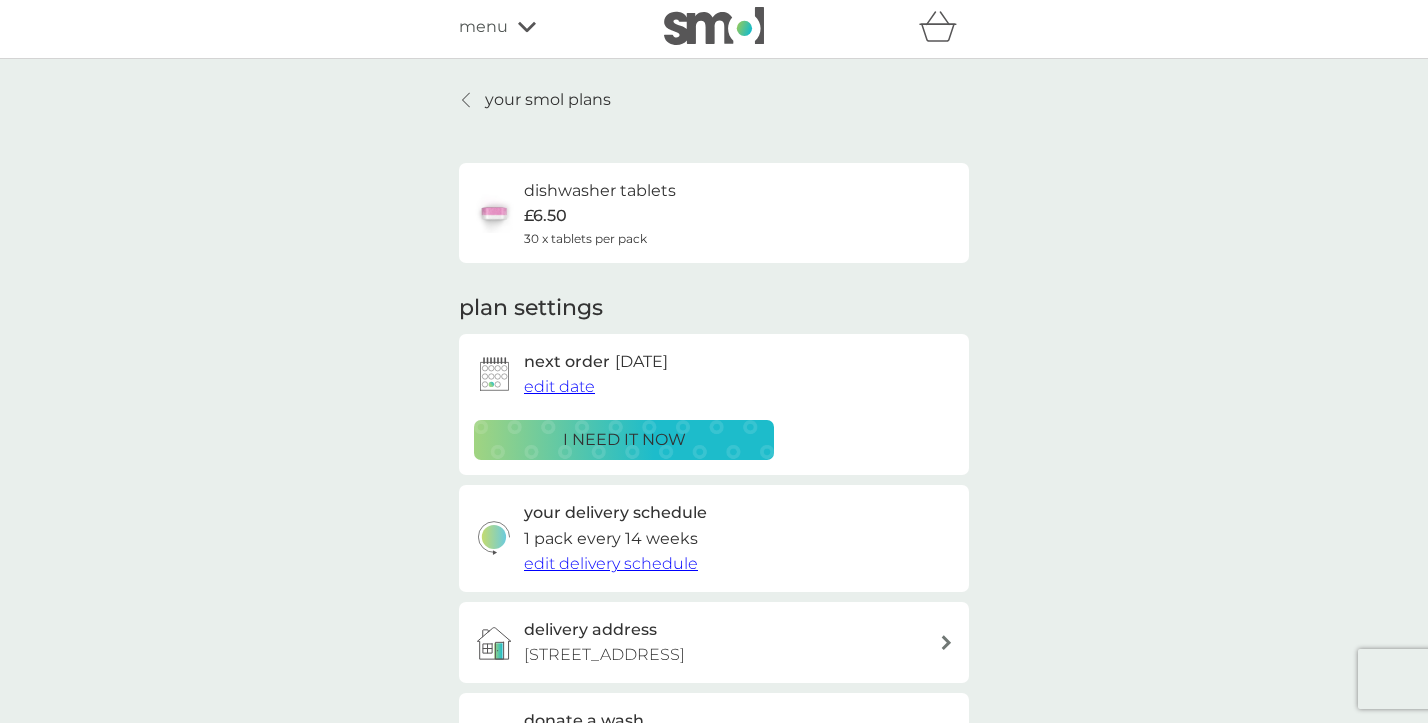 click on "edit date" at bounding box center [559, 386] 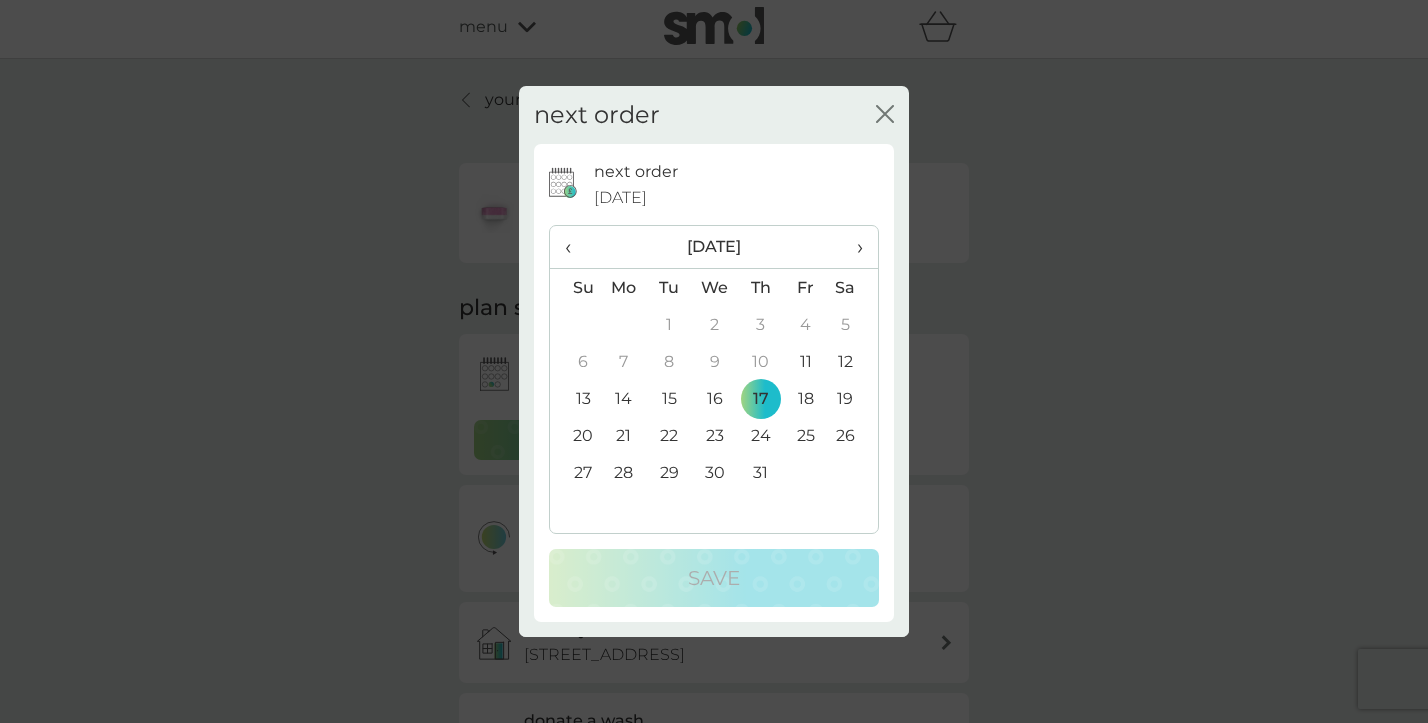 click on "›" at bounding box center (853, 247) 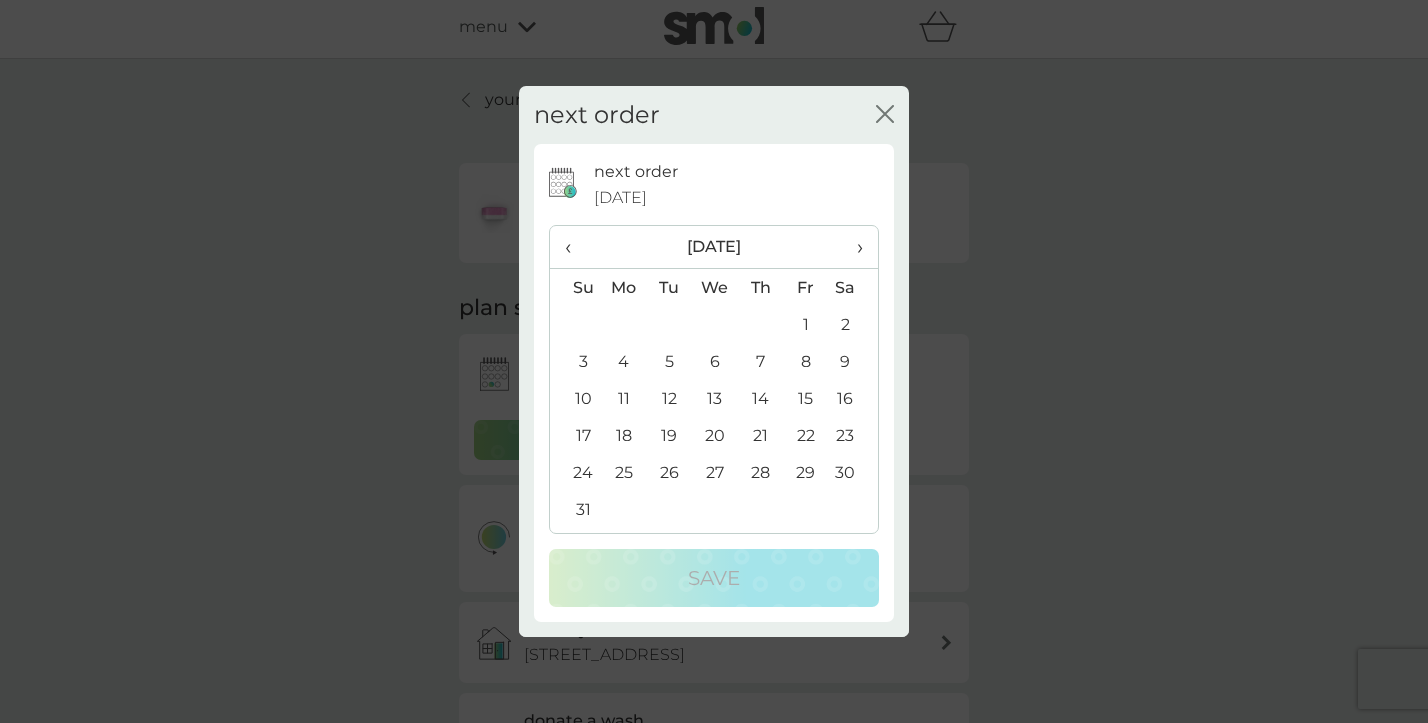 click on "14" at bounding box center [760, 398] 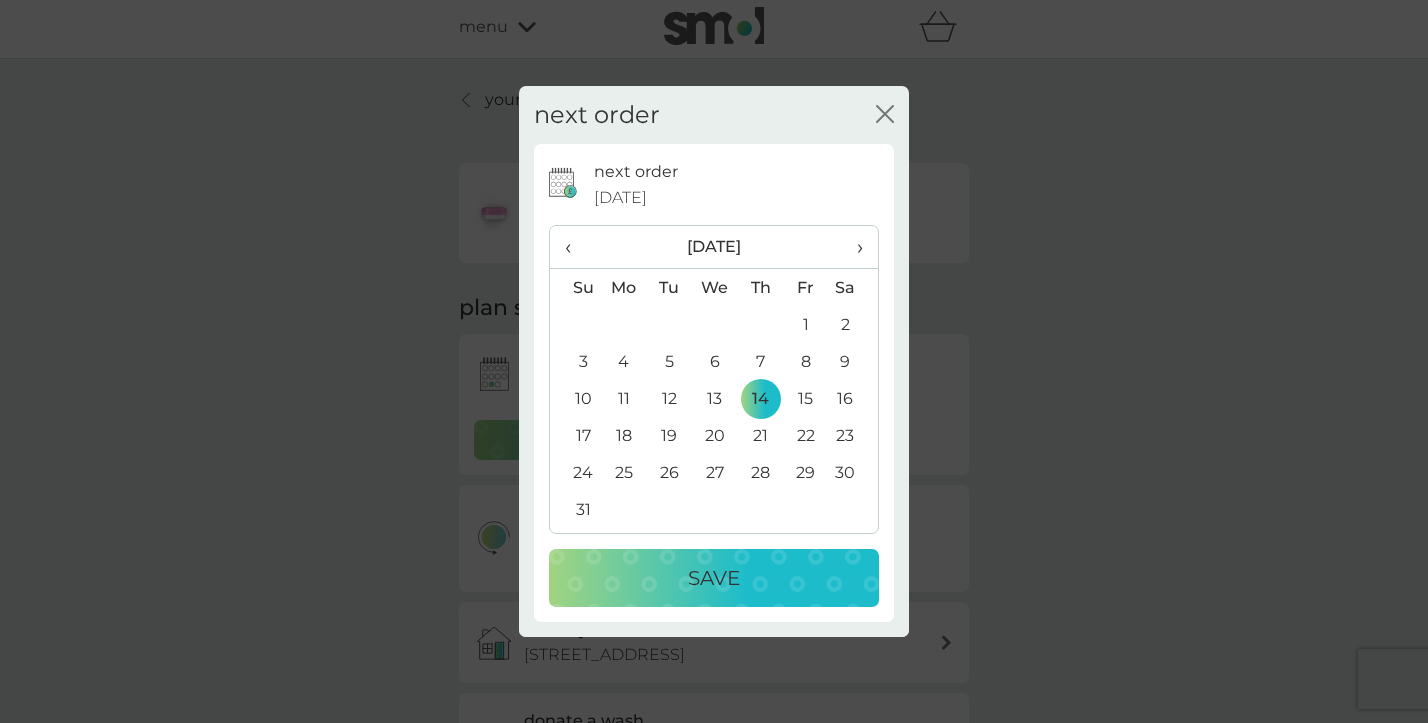 click on "28" at bounding box center [760, 472] 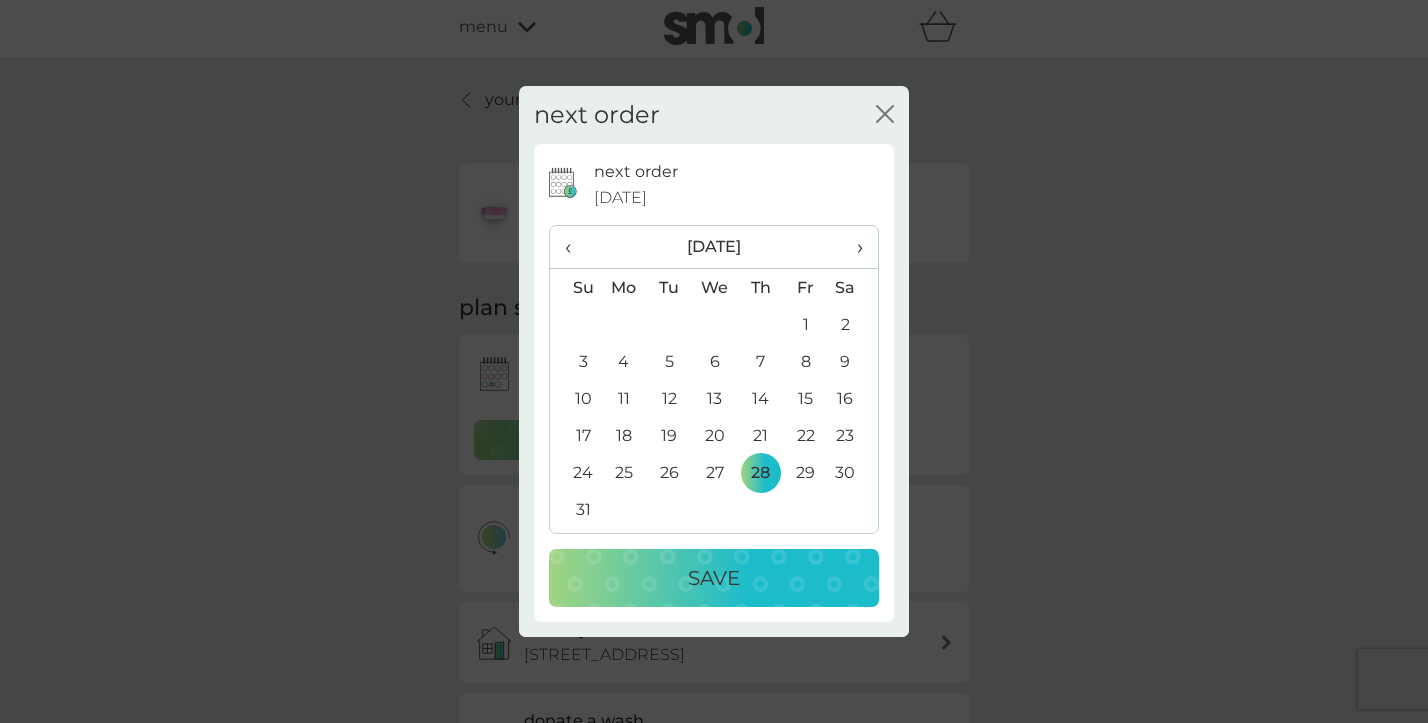 click on "Save" at bounding box center (714, 578) 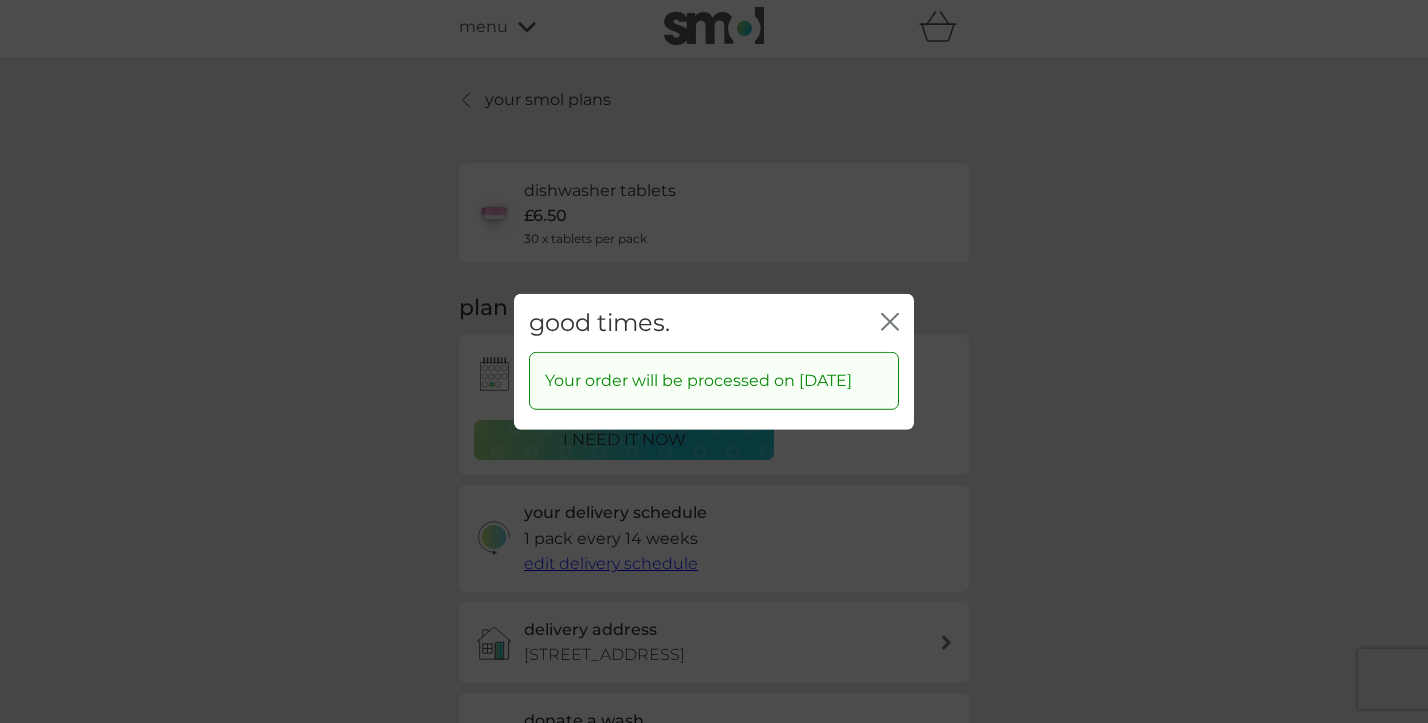 click on "close" 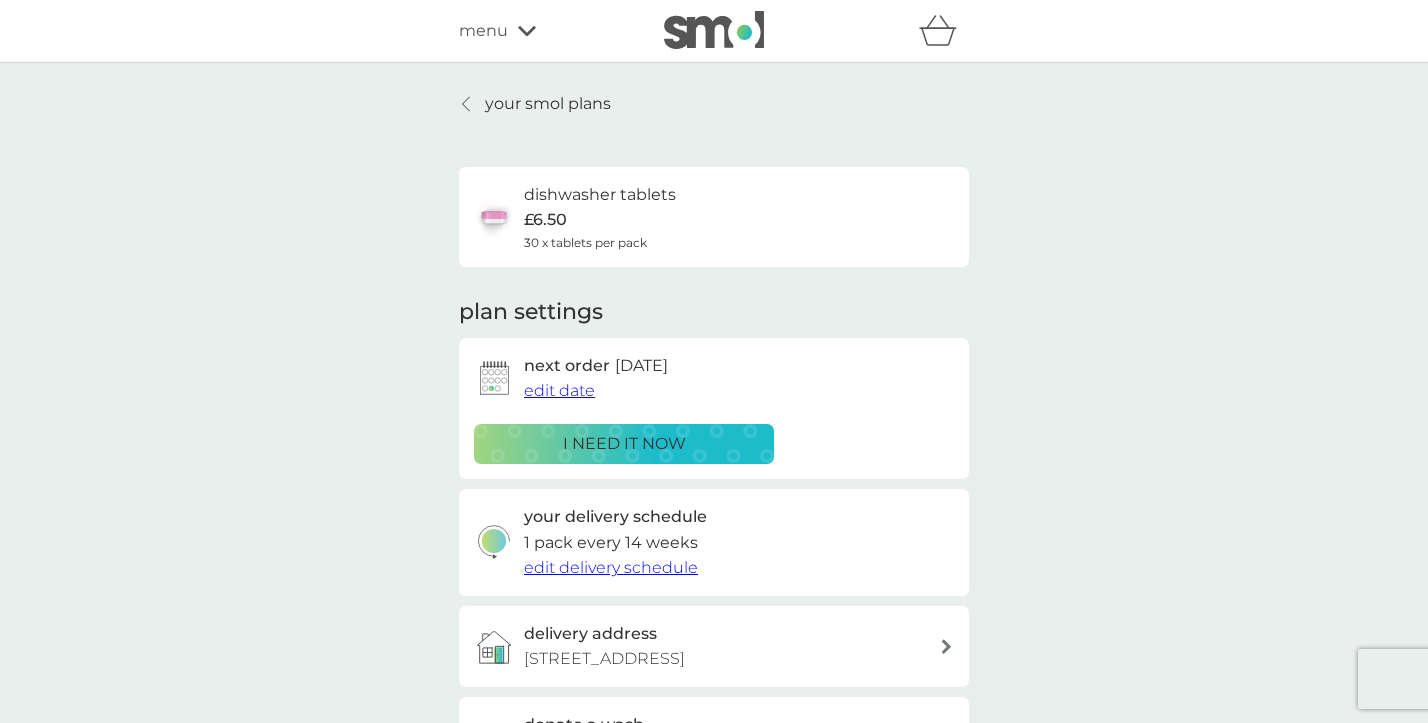 scroll, scrollTop: 0, scrollLeft: 0, axis: both 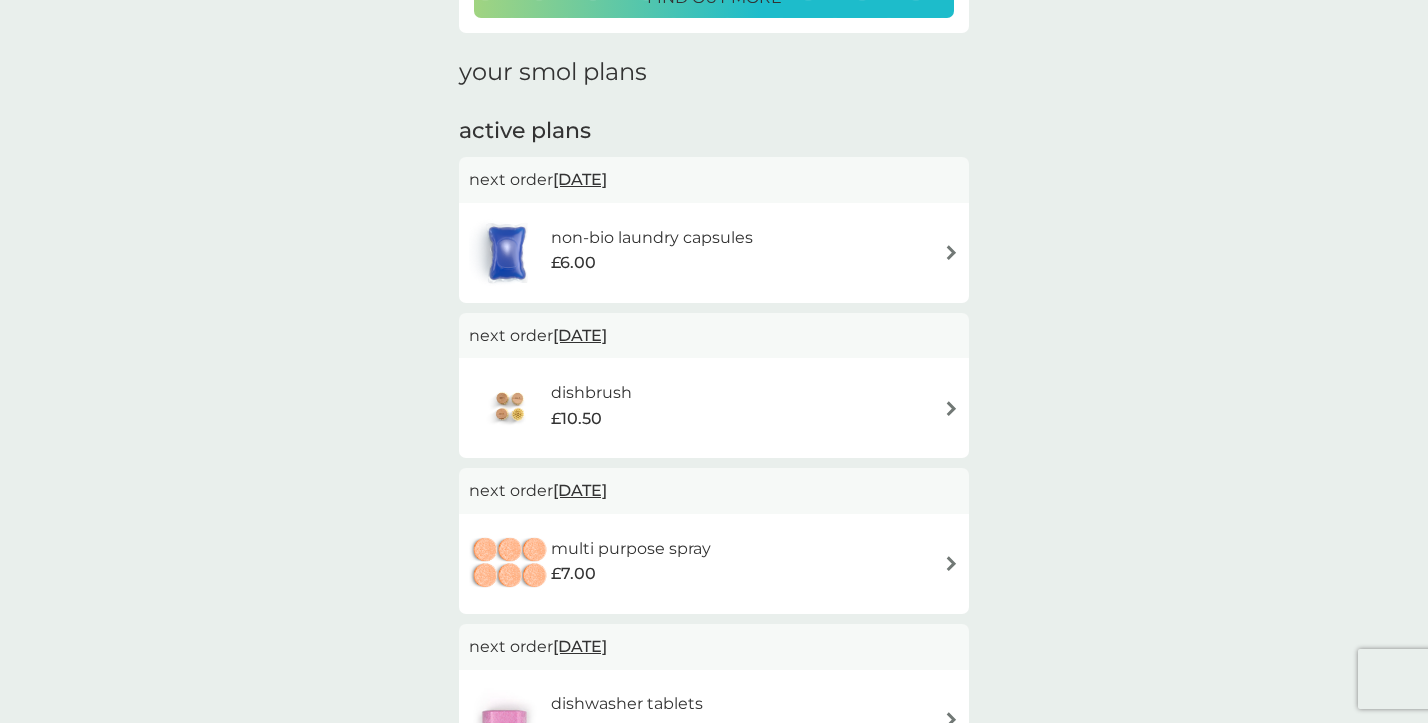 click at bounding box center [951, 252] 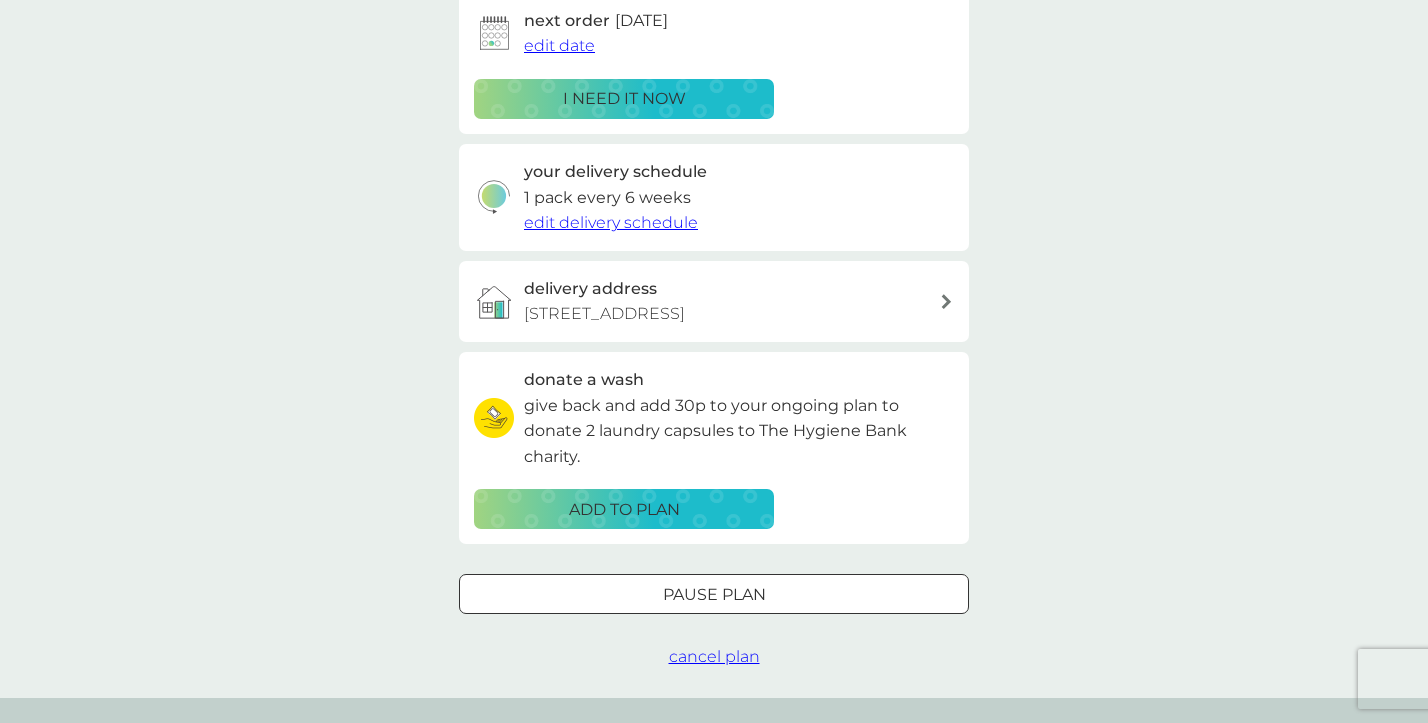 scroll, scrollTop: 352, scrollLeft: 0, axis: vertical 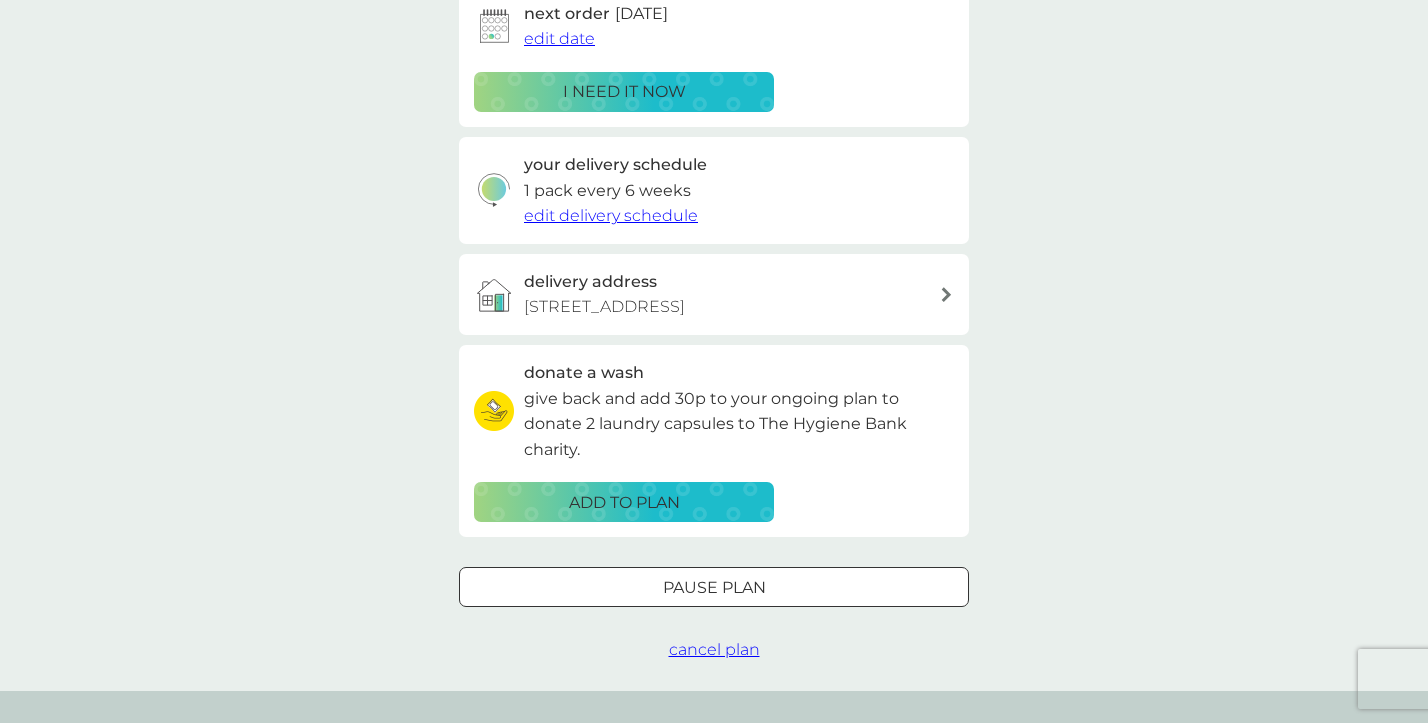 click on "cancel plan" at bounding box center [714, 649] 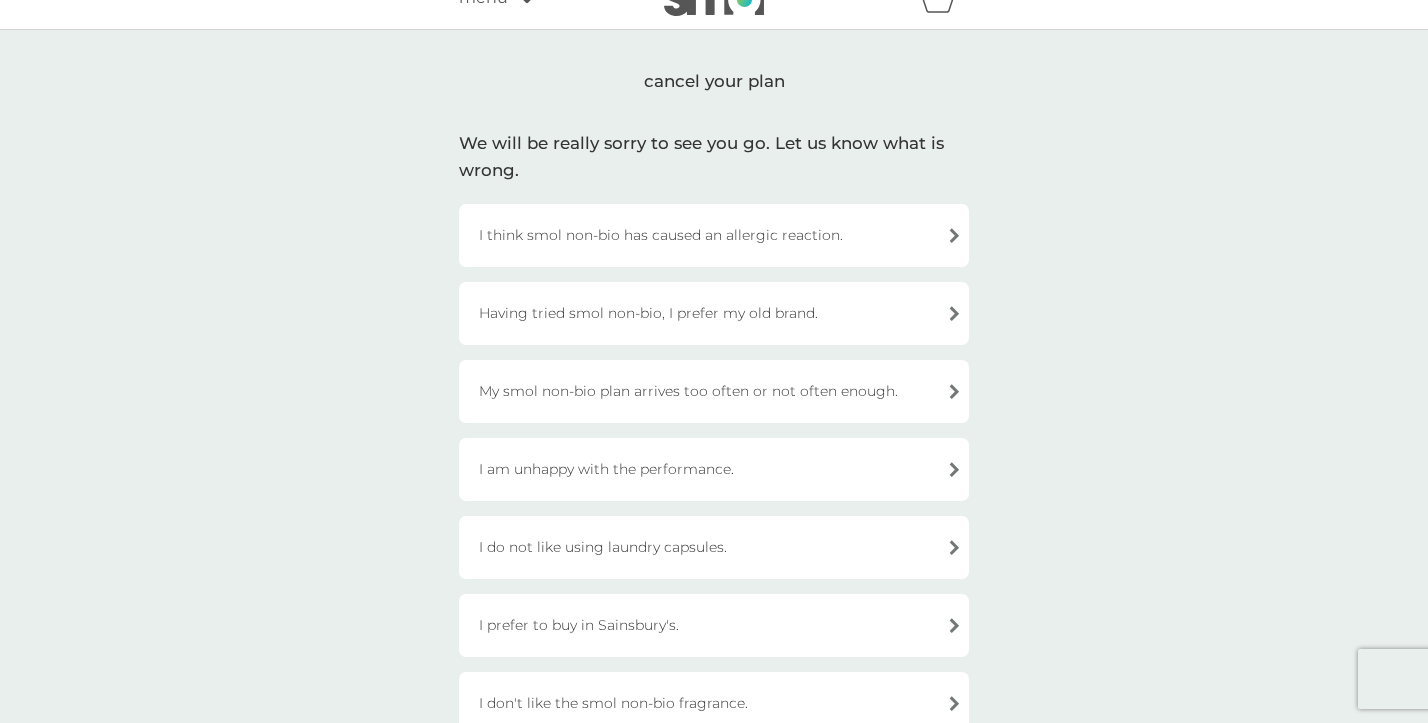 scroll, scrollTop: 58, scrollLeft: 0, axis: vertical 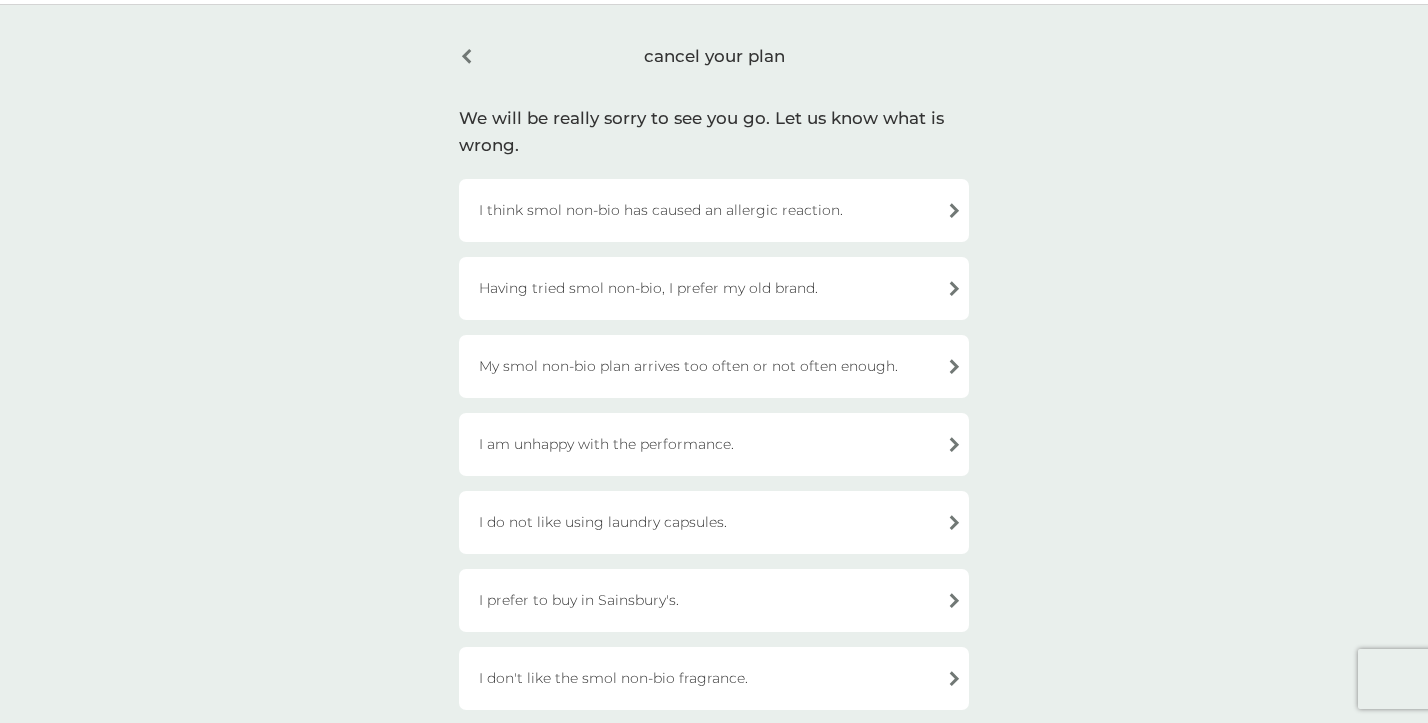 click on "I do not like using laundry capsules." at bounding box center [714, 522] 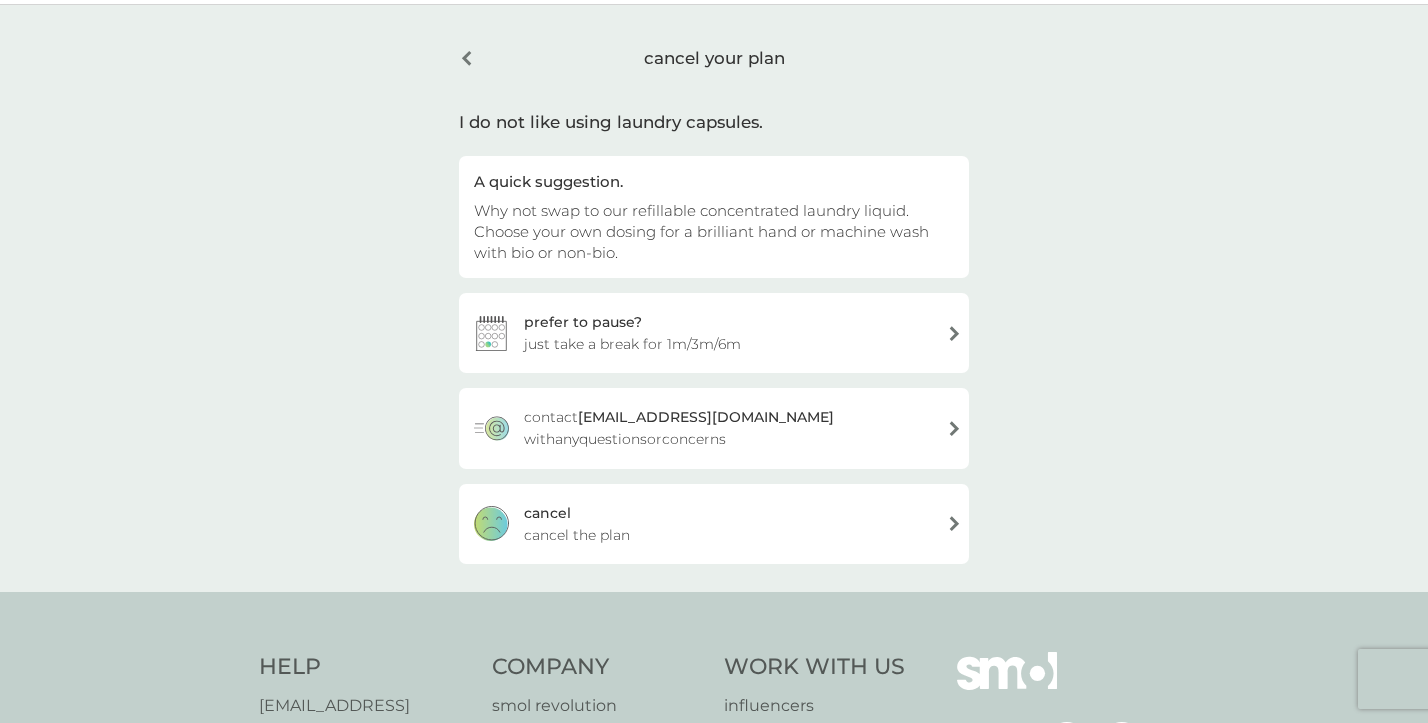 click on "cancel" at bounding box center [547, 513] 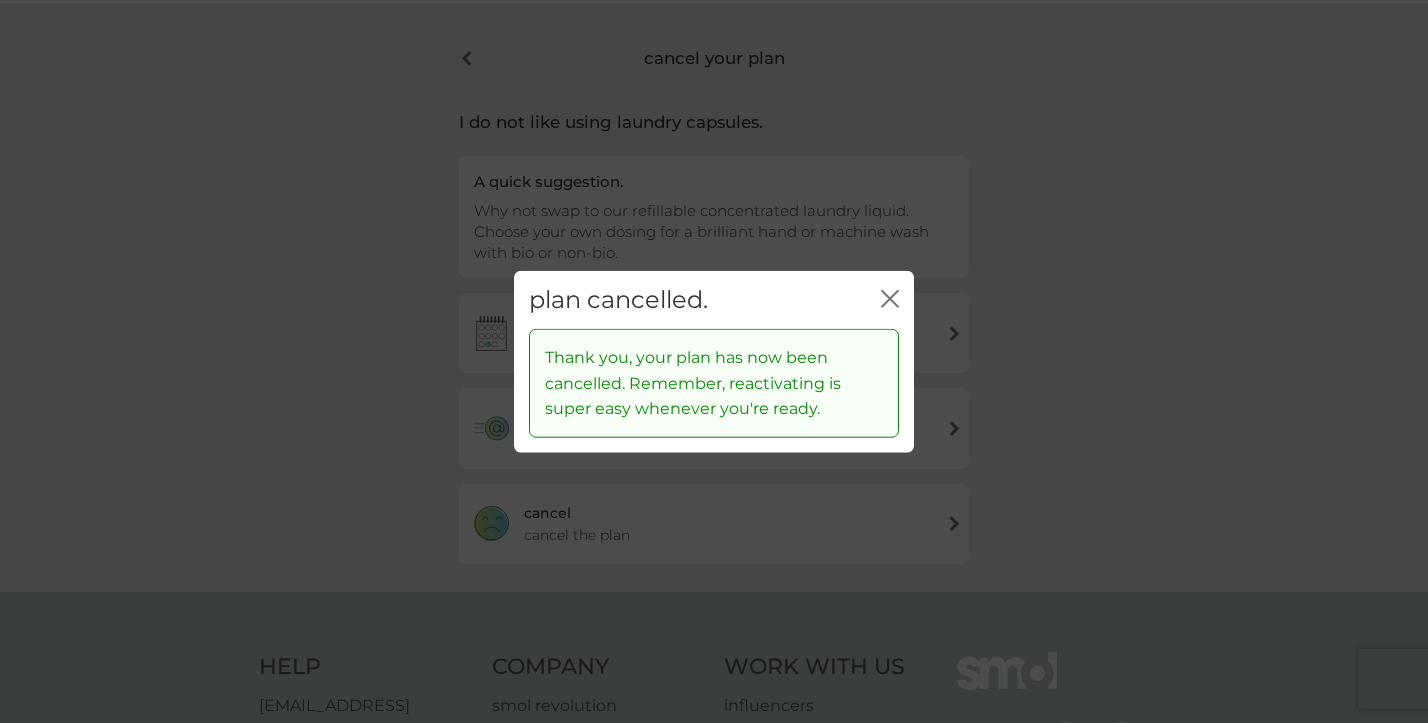 click on "close" 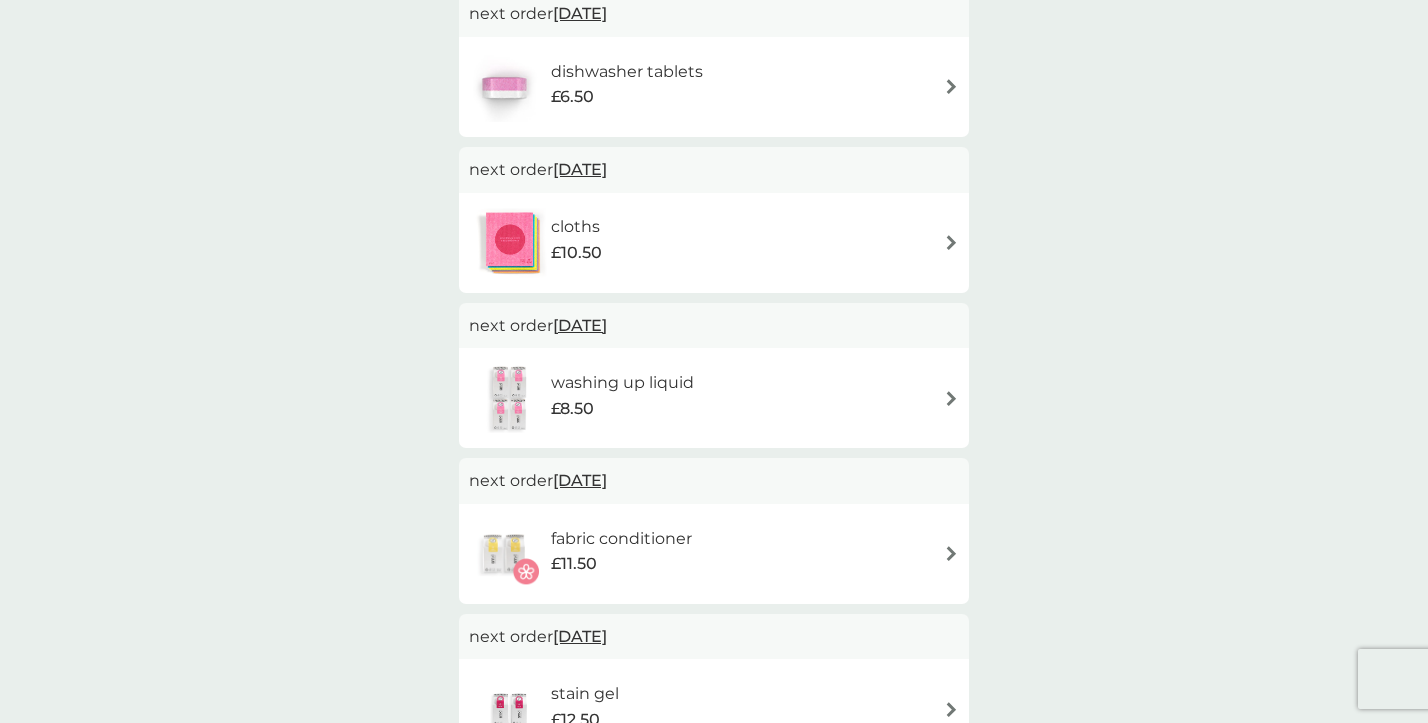 scroll, scrollTop: 743, scrollLeft: 0, axis: vertical 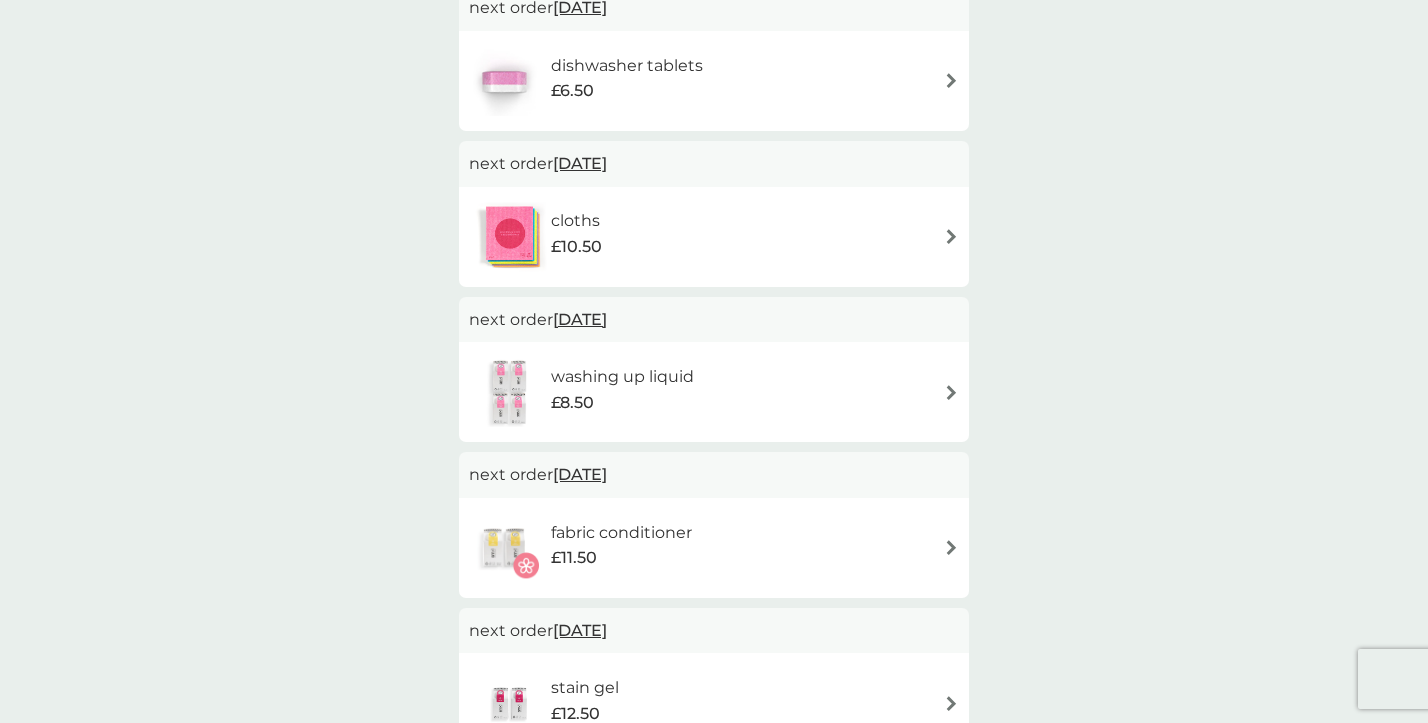 click on "[DATE]" at bounding box center (580, 319) 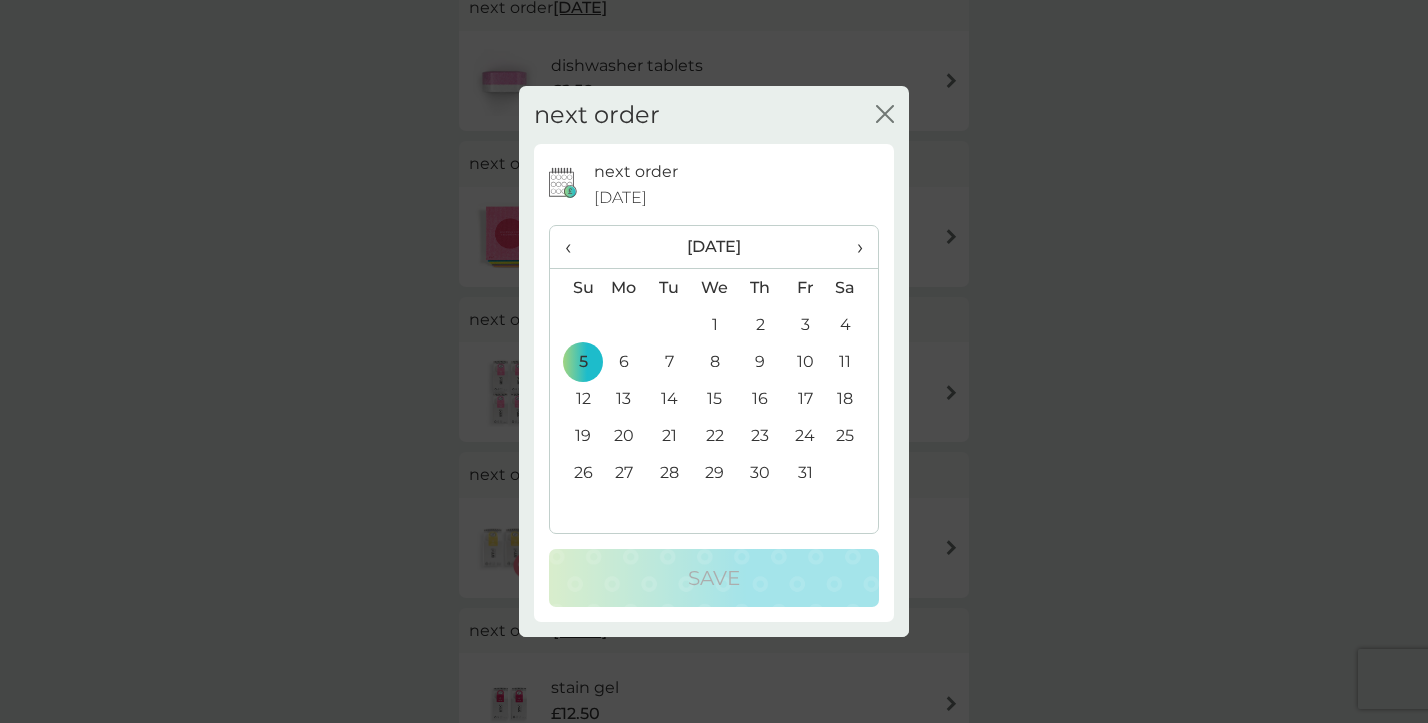 click on "‹" at bounding box center [575, 247] 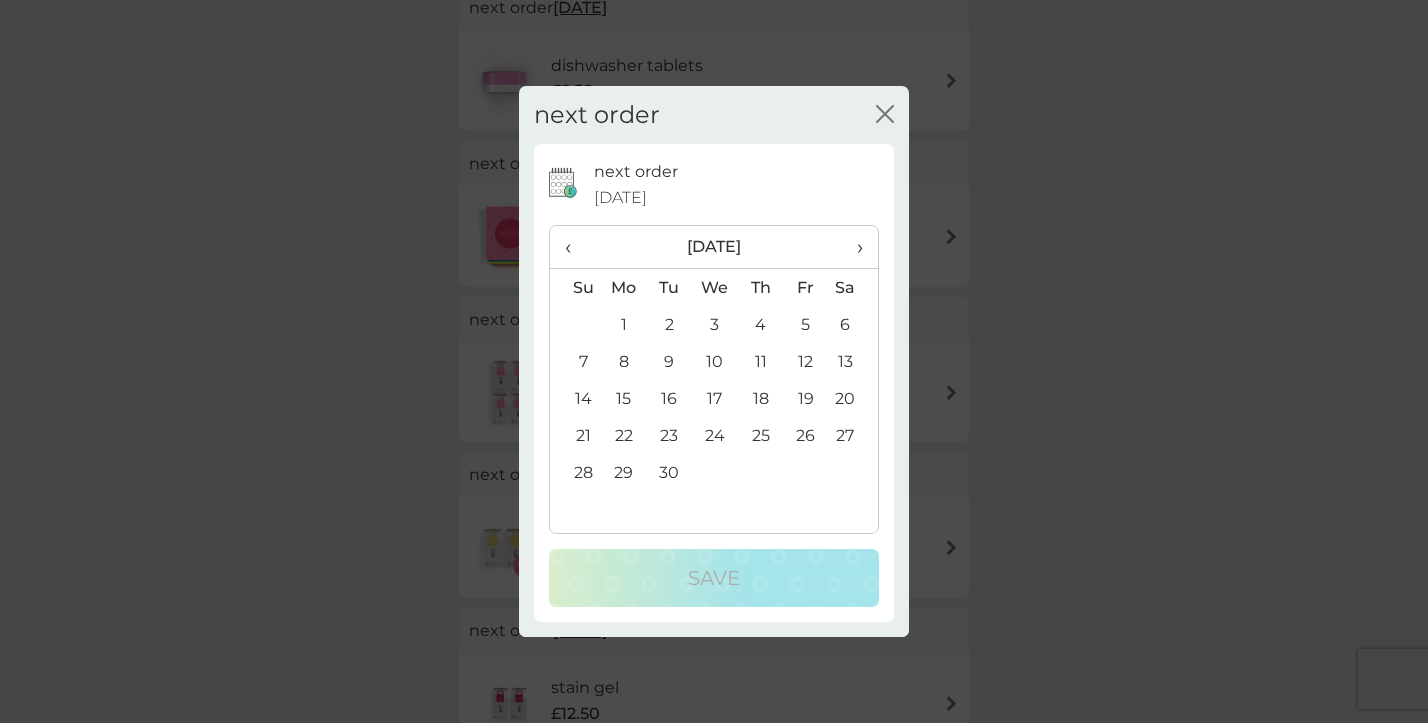 click on "‹" at bounding box center (575, 247) 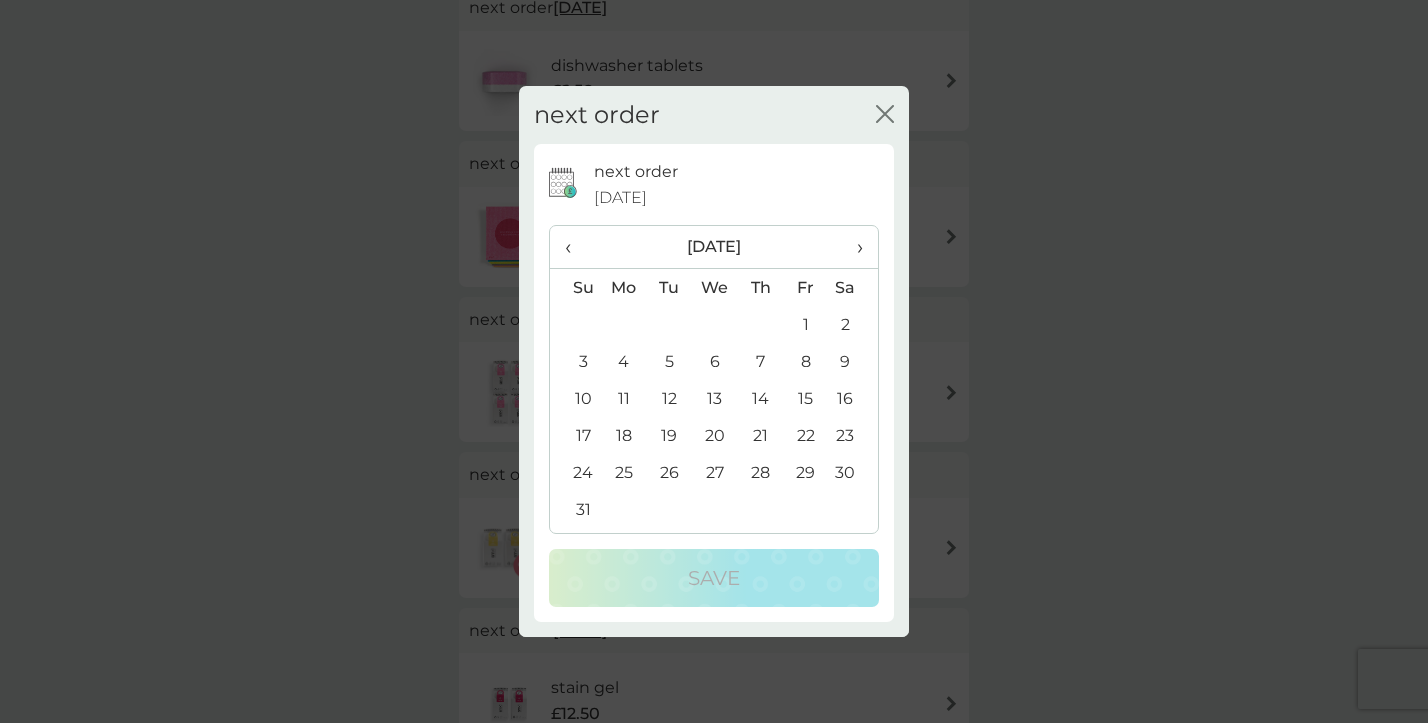 click on "19" at bounding box center [669, 435] 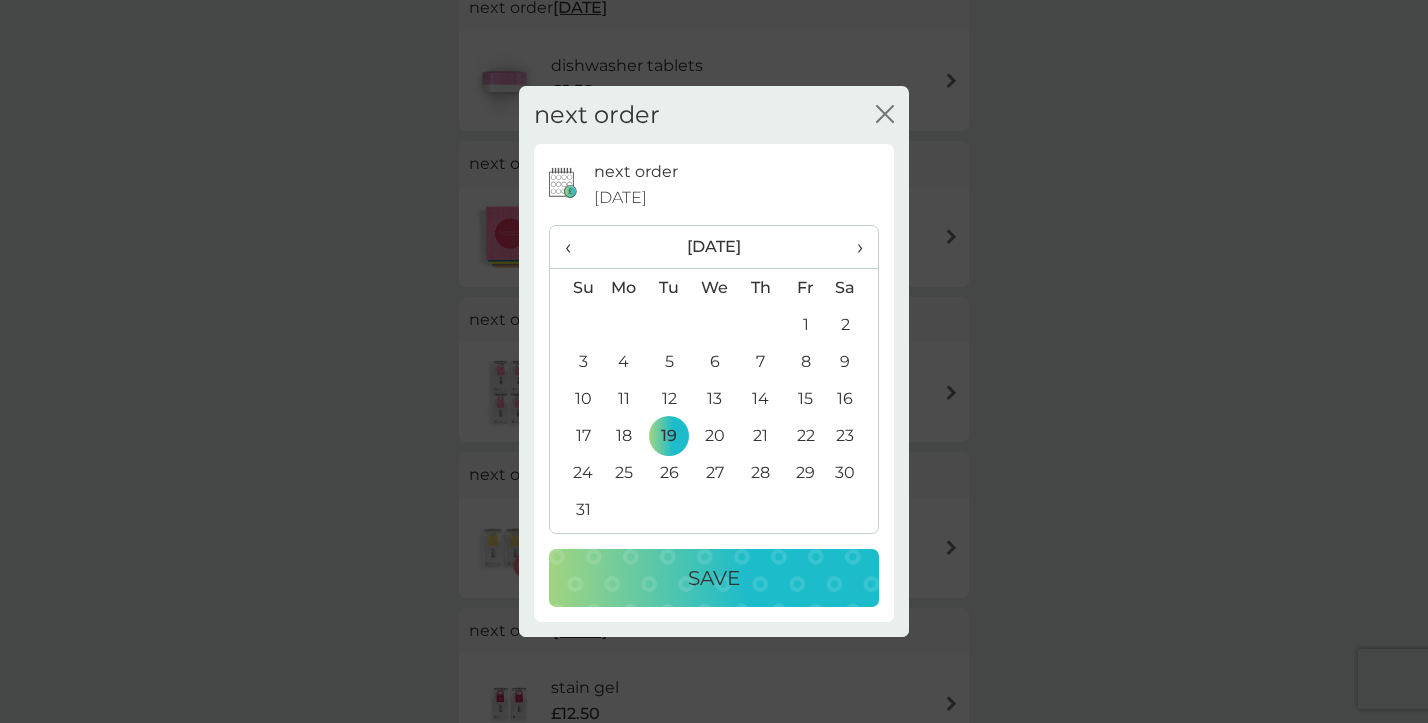 click on "Save" at bounding box center [714, 578] 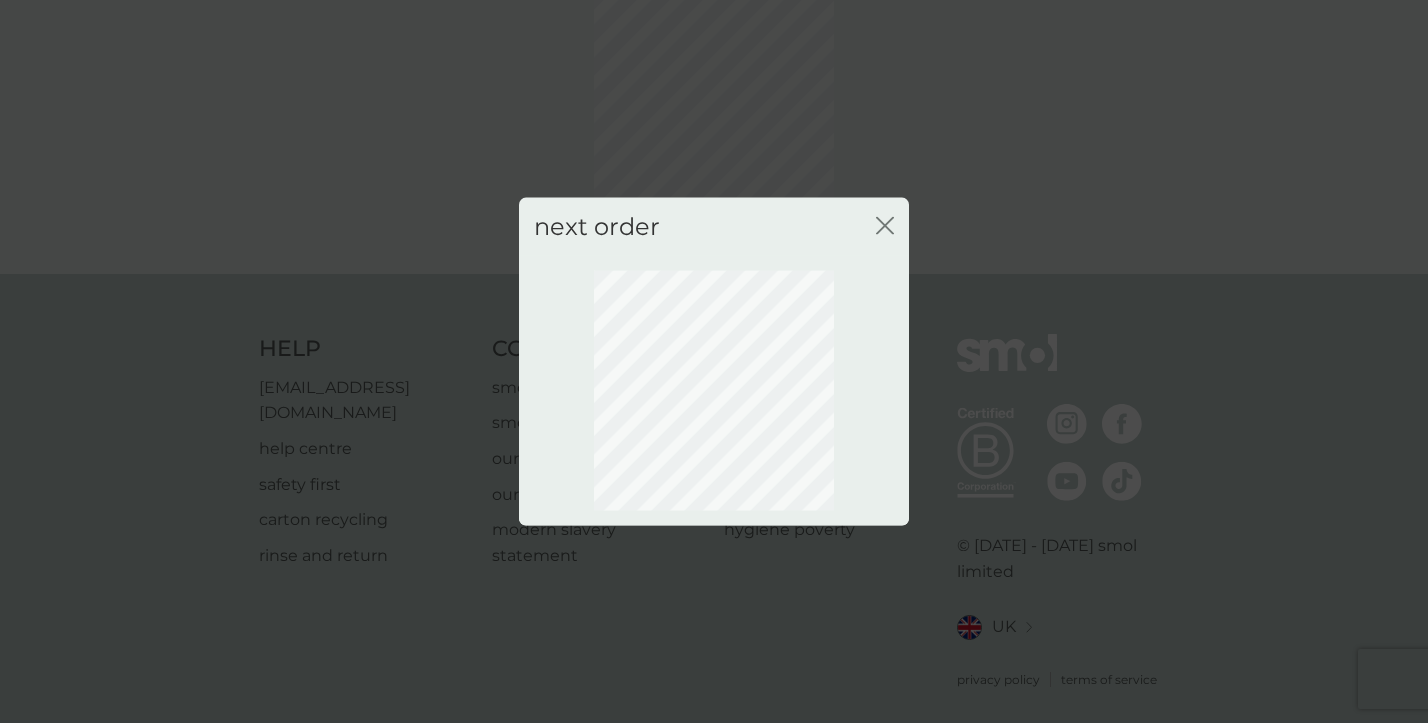 scroll, scrollTop: 114, scrollLeft: 0, axis: vertical 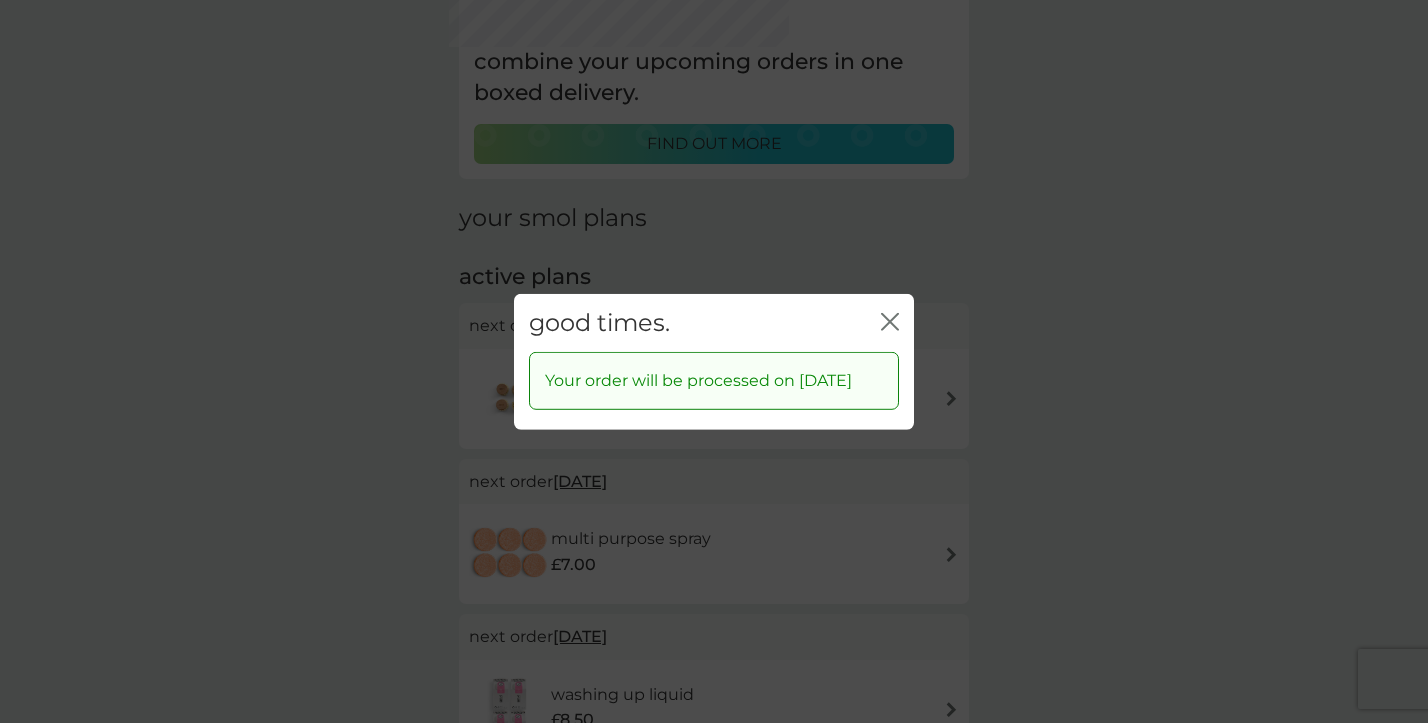 click on "close" 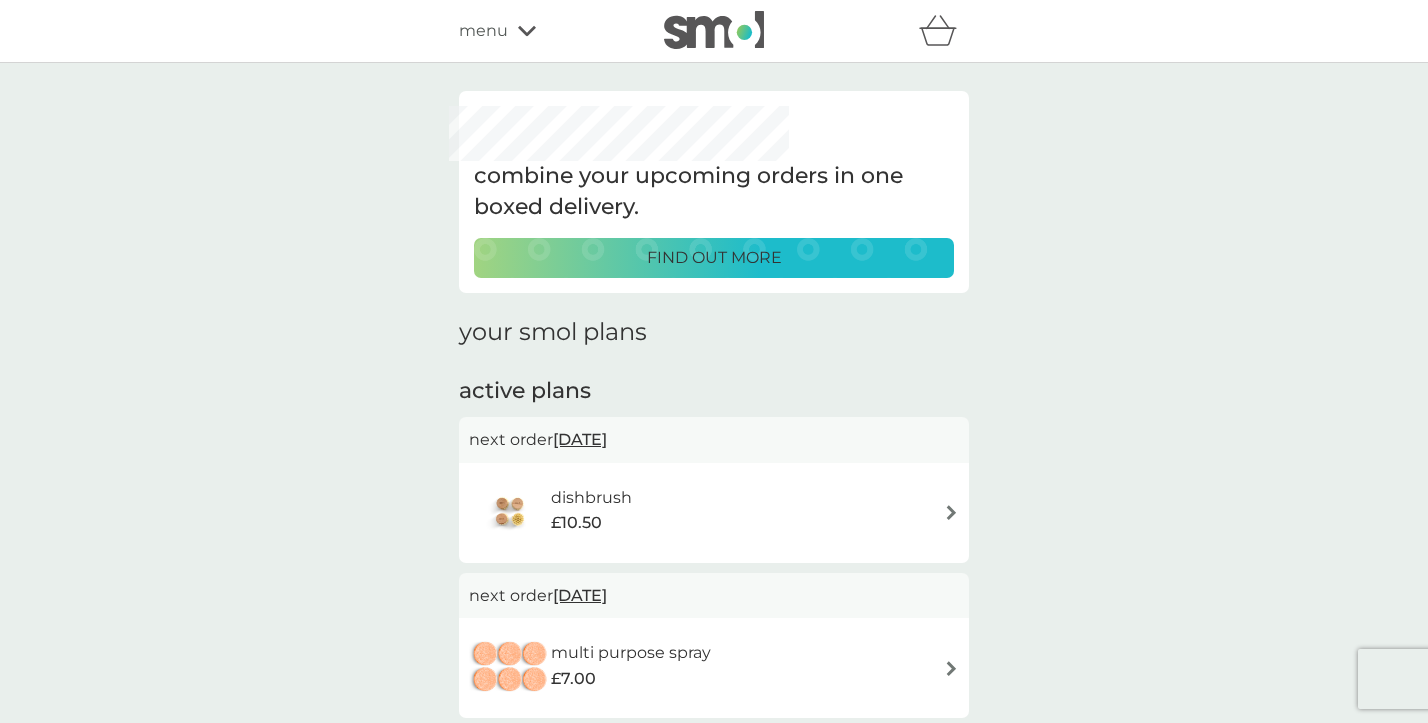 scroll, scrollTop: 0, scrollLeft: 0, axis: both 